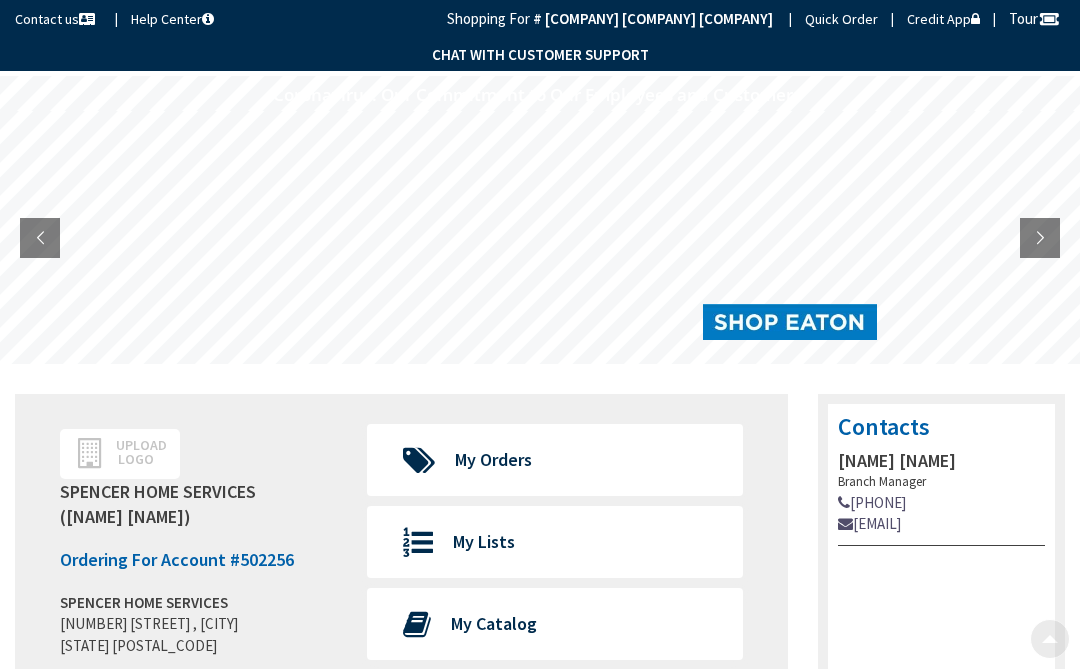 scroll, scrollTop: 0, scrollLeft: 0, axis: both 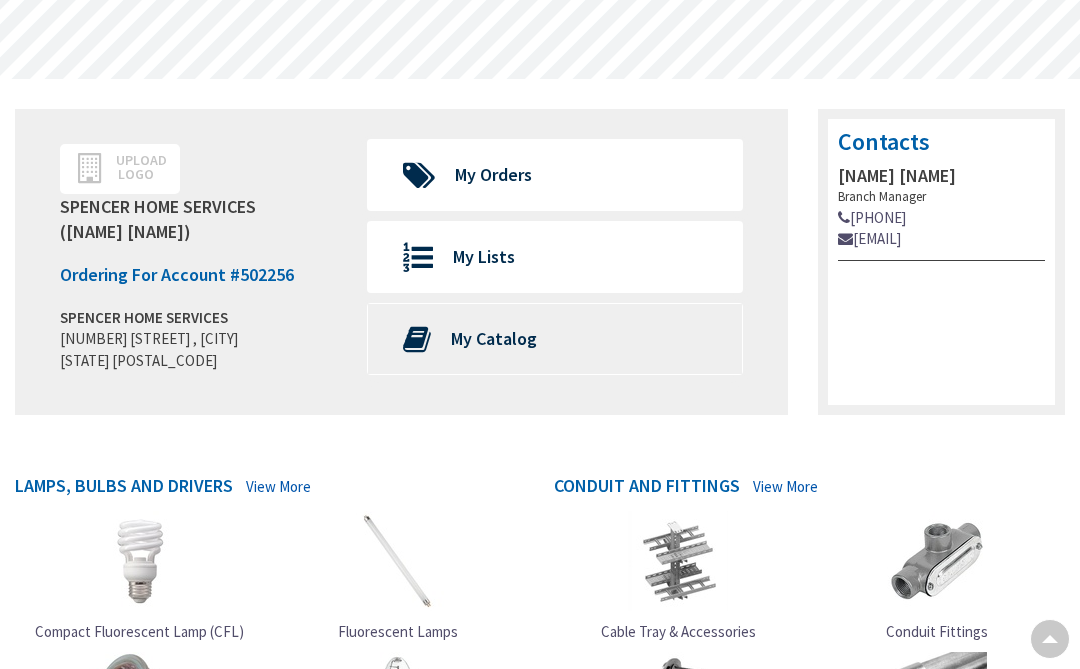 click on "My Catalog" at bounding box center (494, 338) 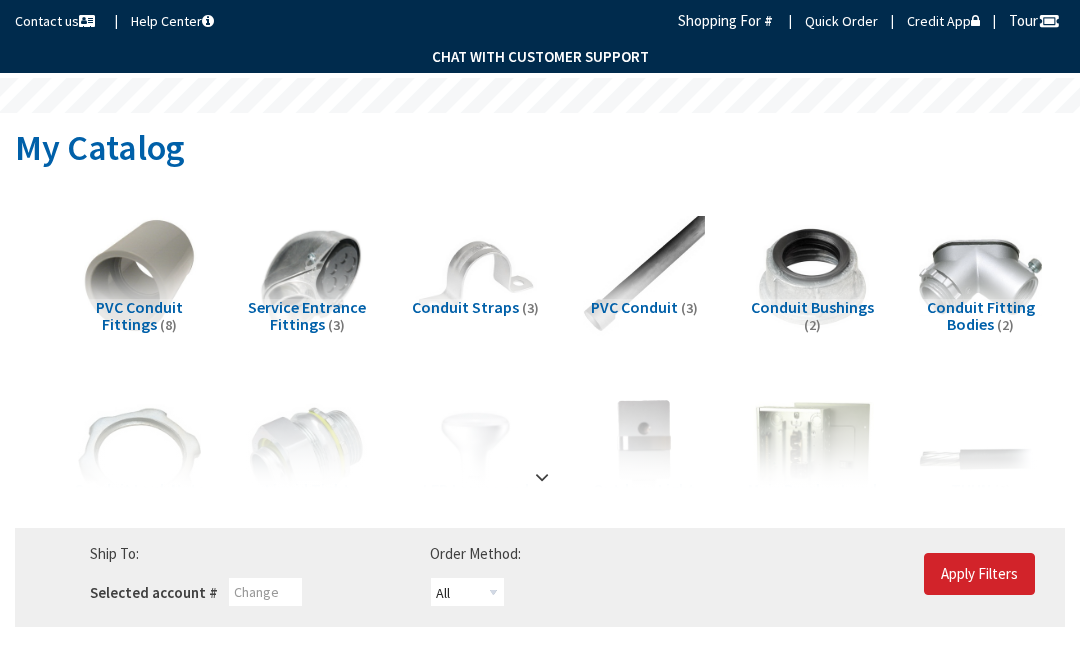 scroll, scrollTop: 0, scrollLeft: 0, axis: both 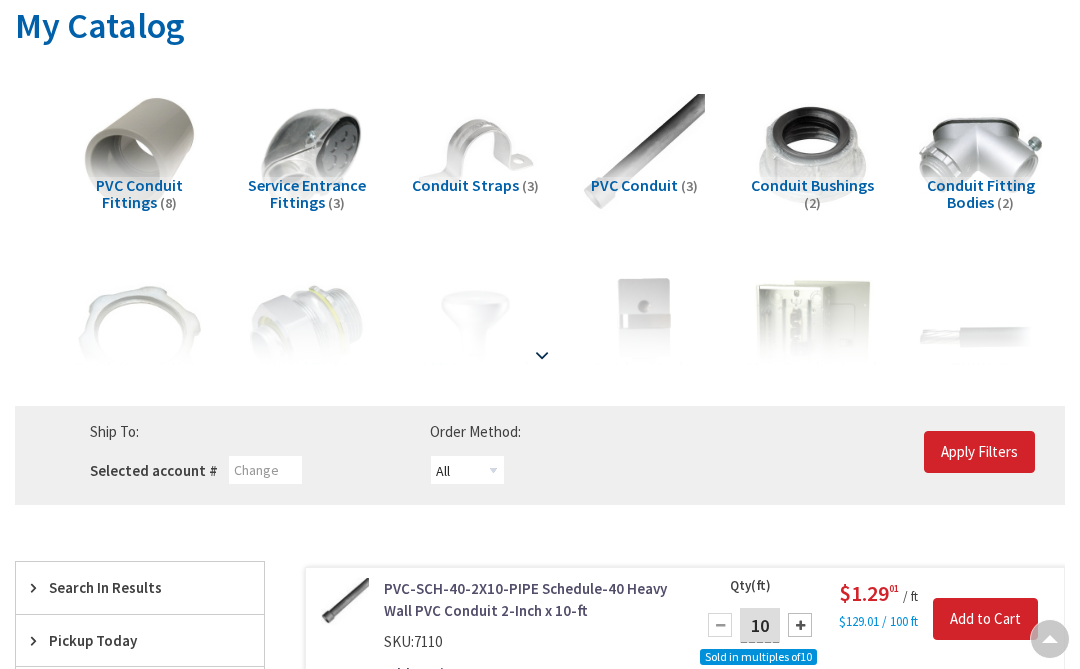 click at bounding box center [540, 311] 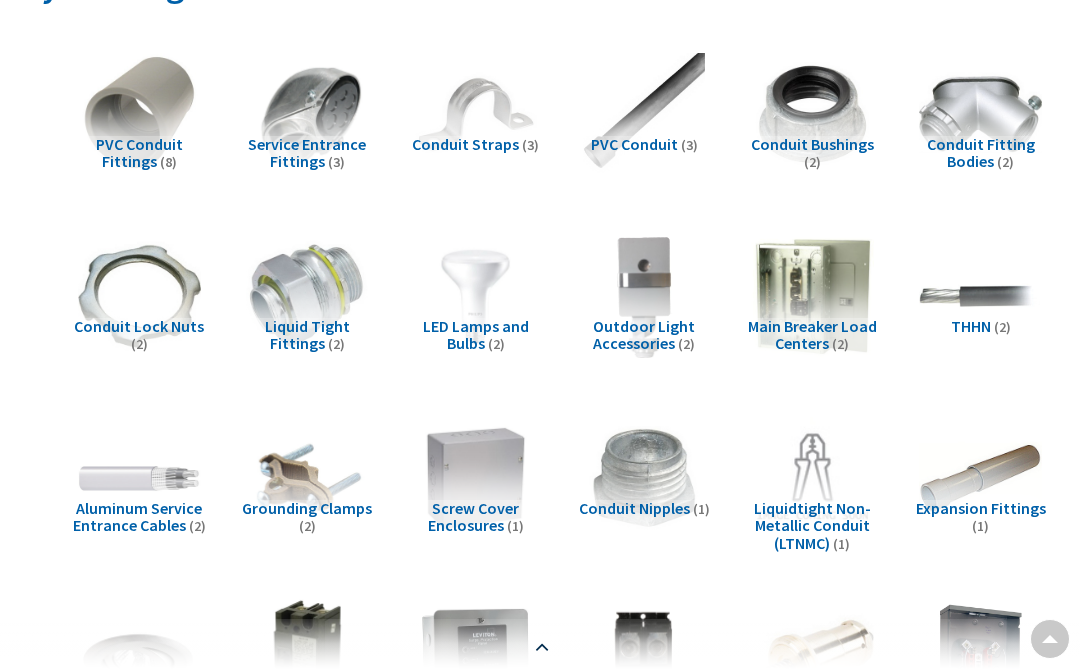 scroll, scrollTop: 162, scrollLeft: 0, axis: vertical 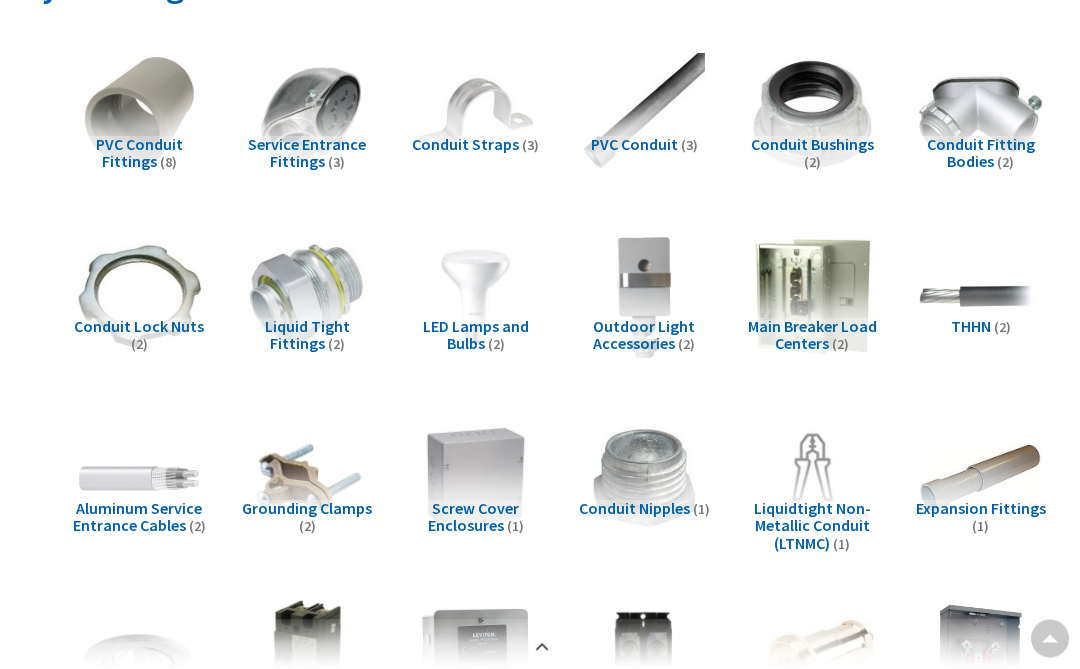 click at bounding box center [812, 115] 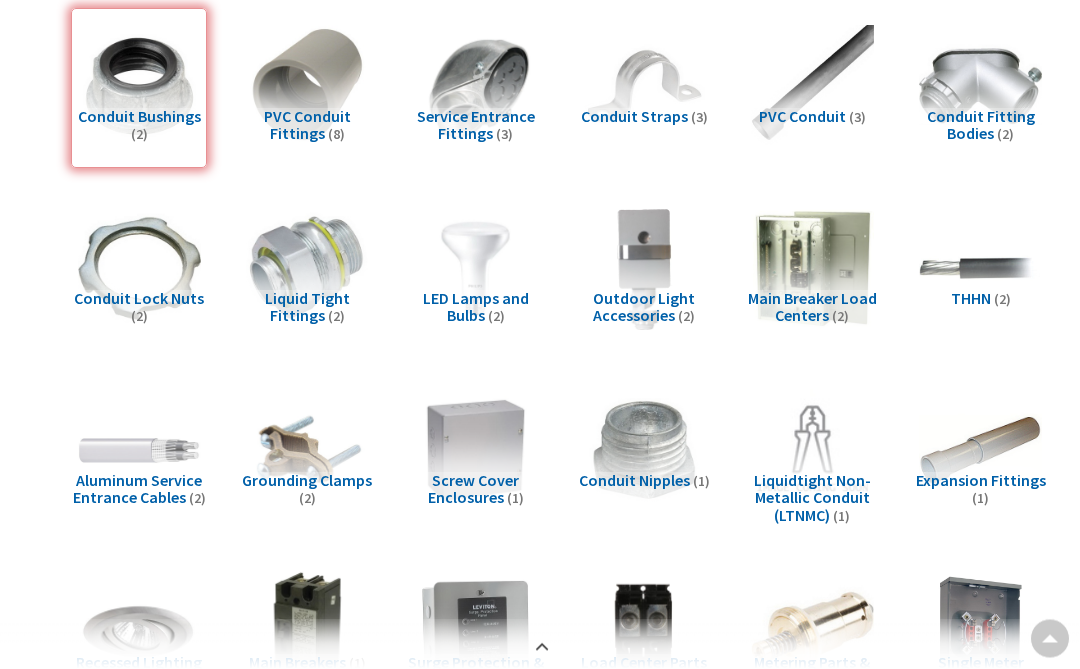 scroll, scrollTop: 183, scrollLeft: 0, axis: vertical 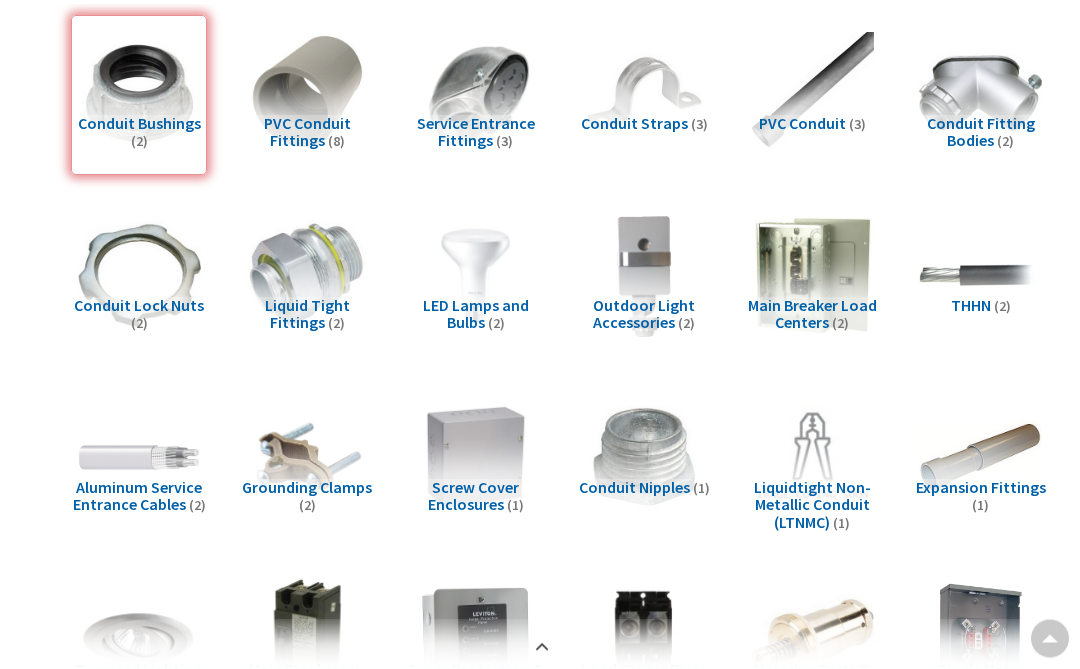 click on "Conduit Bushings
(2)" at bounding box center (139, 96) 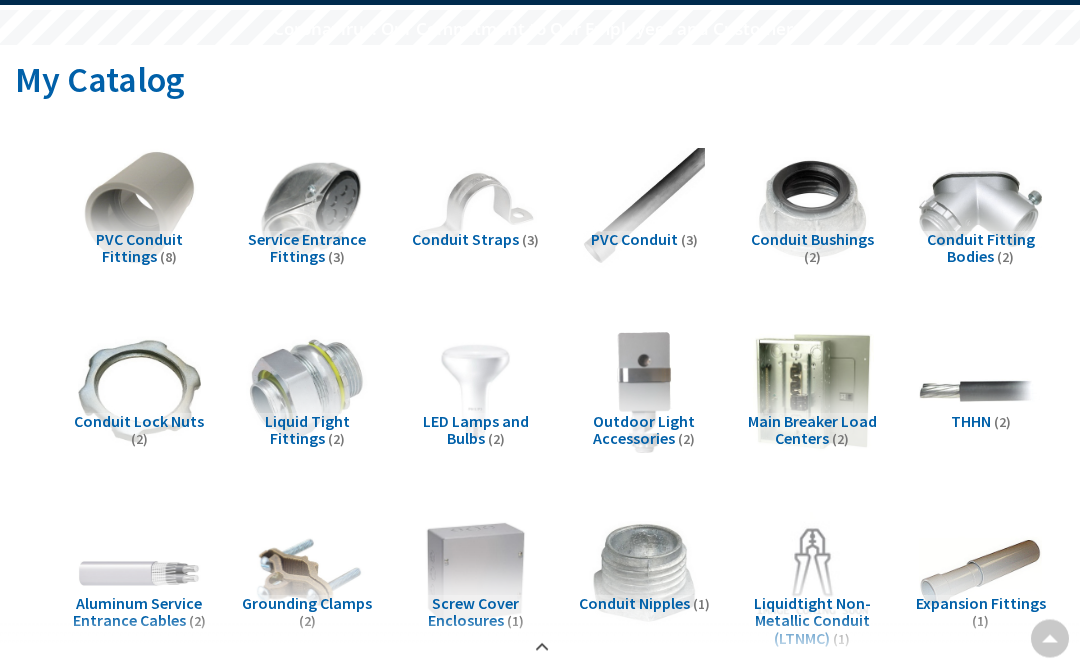 scroll, scrollTop: 0, scrollLeft: 0, axis: both 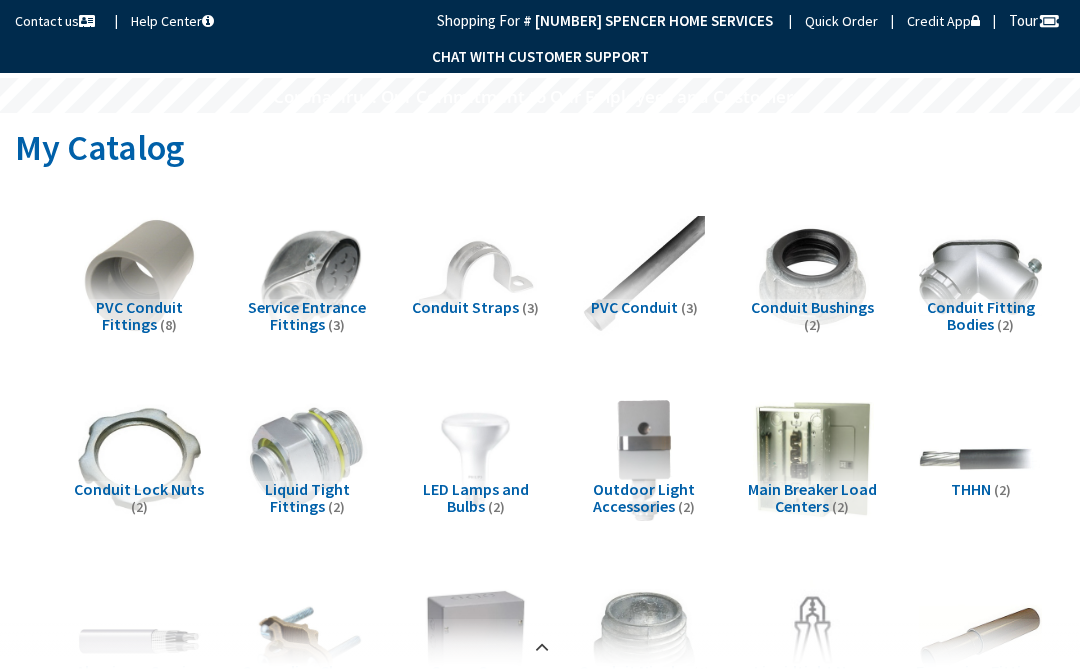 click on "Conduit Fitting Bodies" at bounding box center (981, 316) 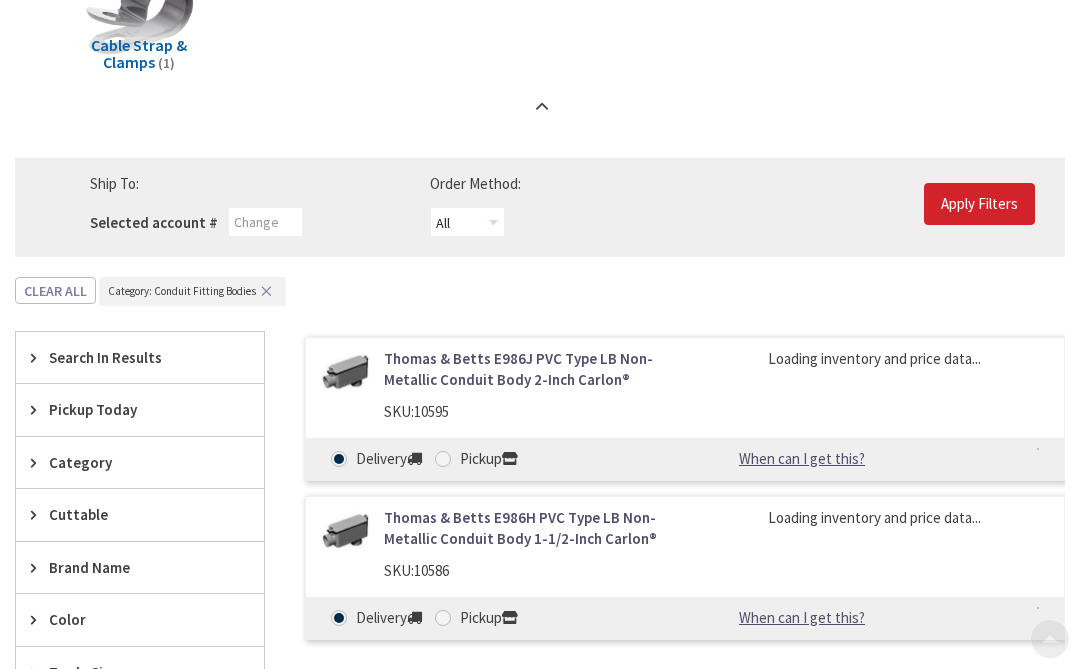 scroll, scrollTop: 1329, scrollLeft: 0, axis: vertical 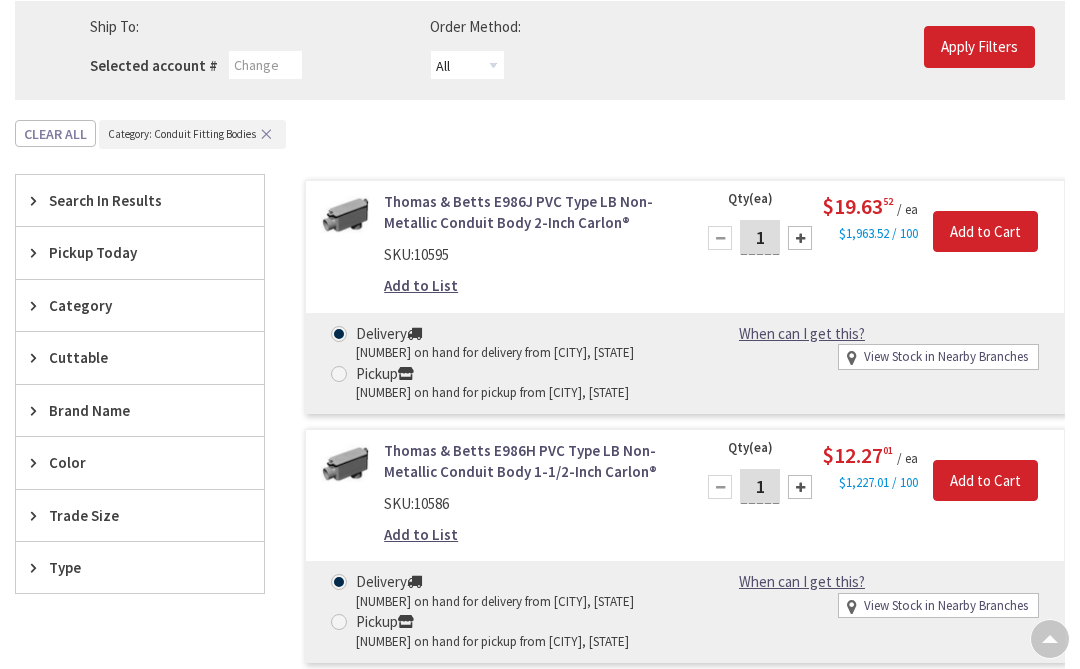 click on "Category" at bounding box center (140, 305) 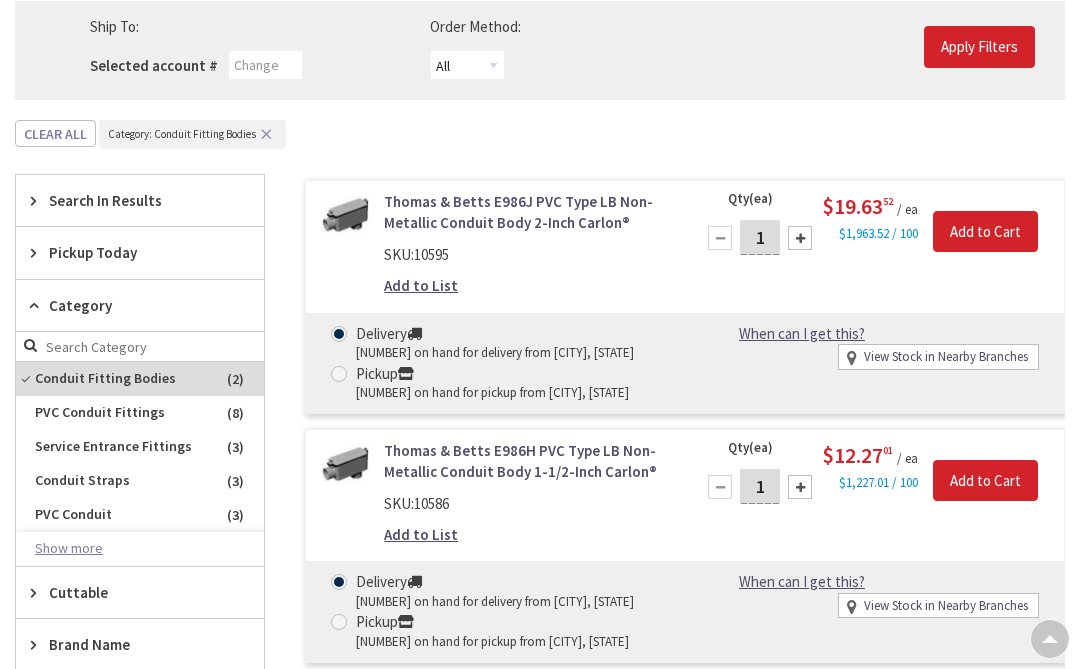 click on "Show more" at bounding box center [140, 549] 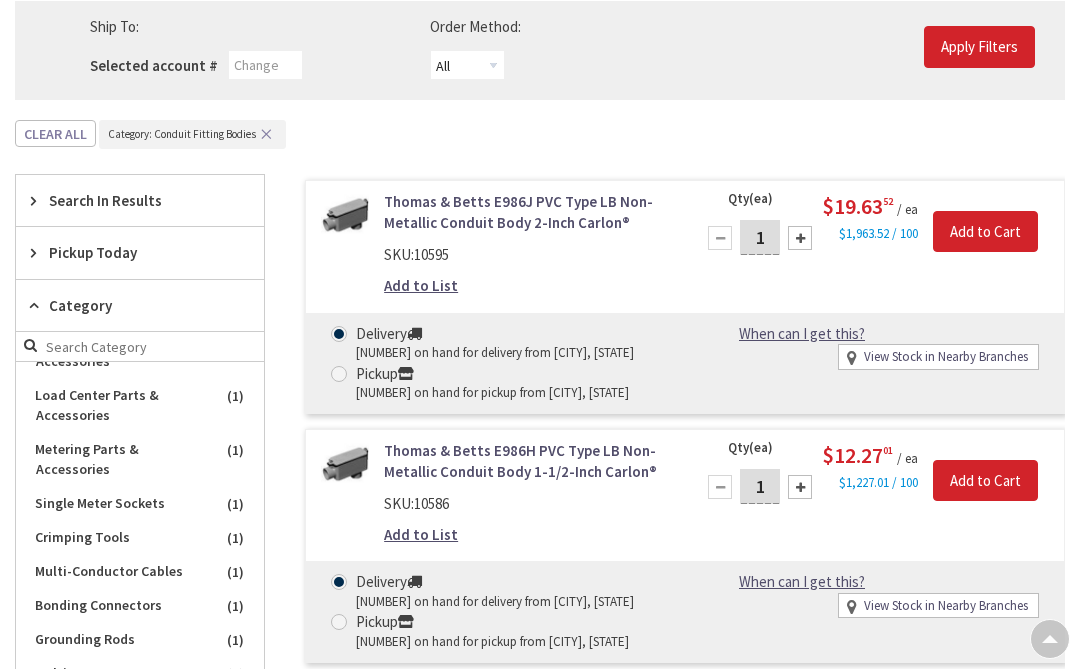 scroll, scrollTop: 795, scrollLeft: 0, axis: vertical 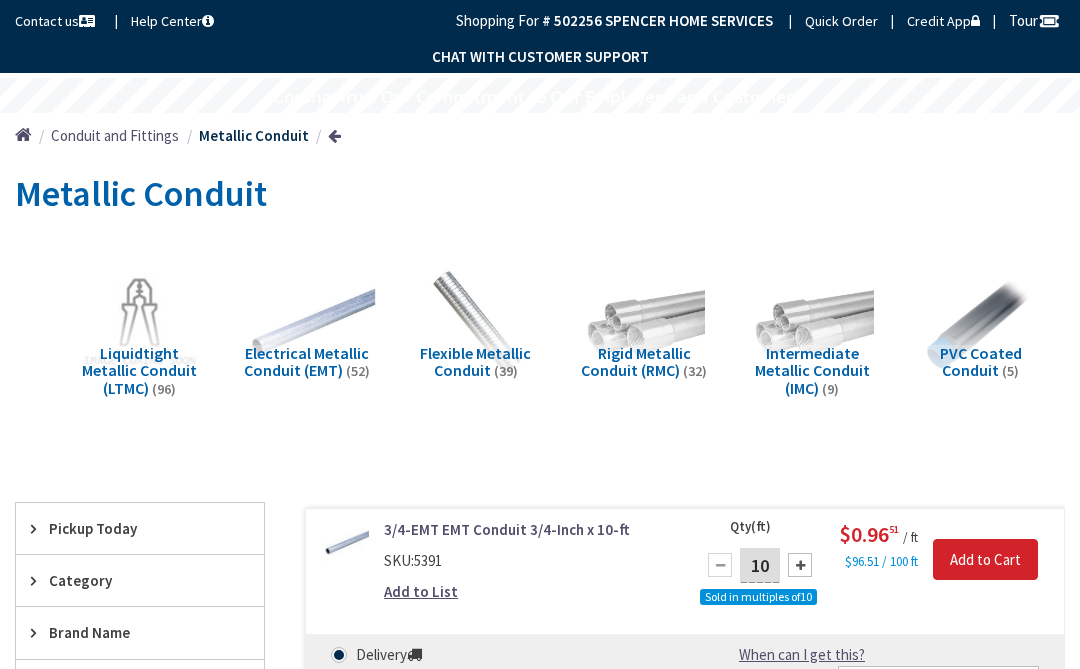 click at bounding box center (307, 323) 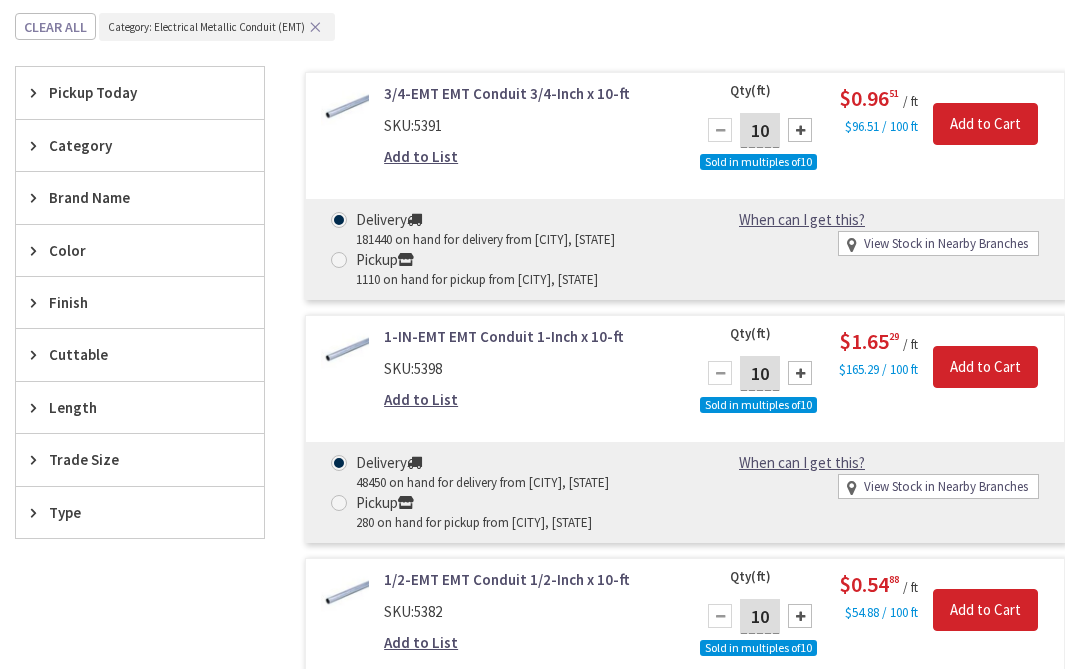 scroll, scrollTop: 464, scrollLeft: 0, axis: vertical 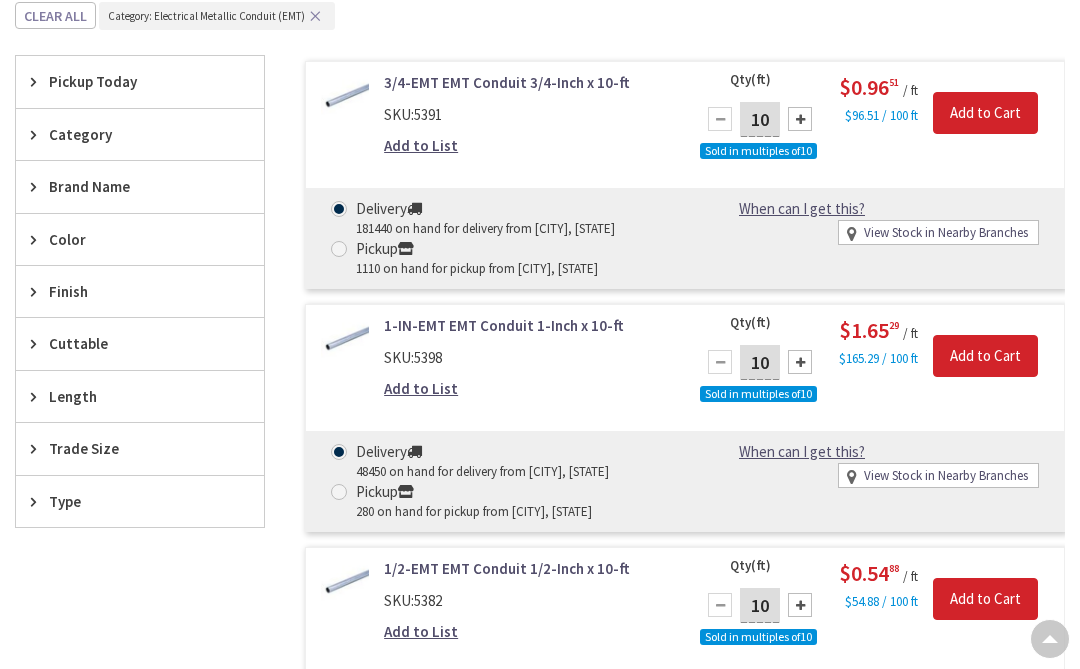 click on "✕" at bounding box center [315, 16] 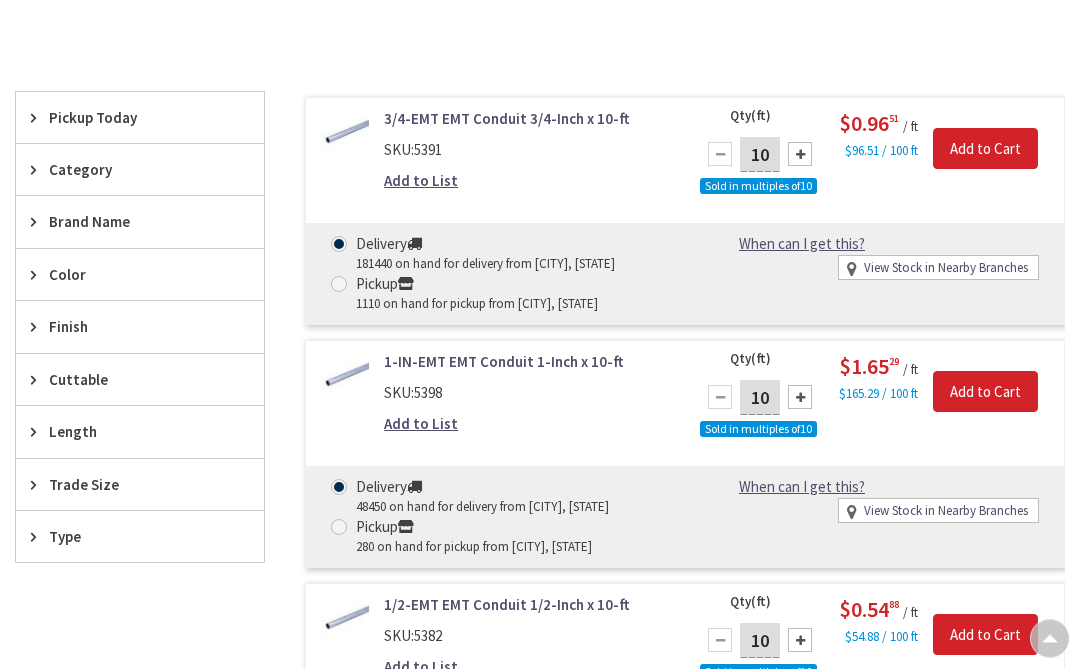 scroll, scrollTop: 0, scrollLeft: 0, axis: both 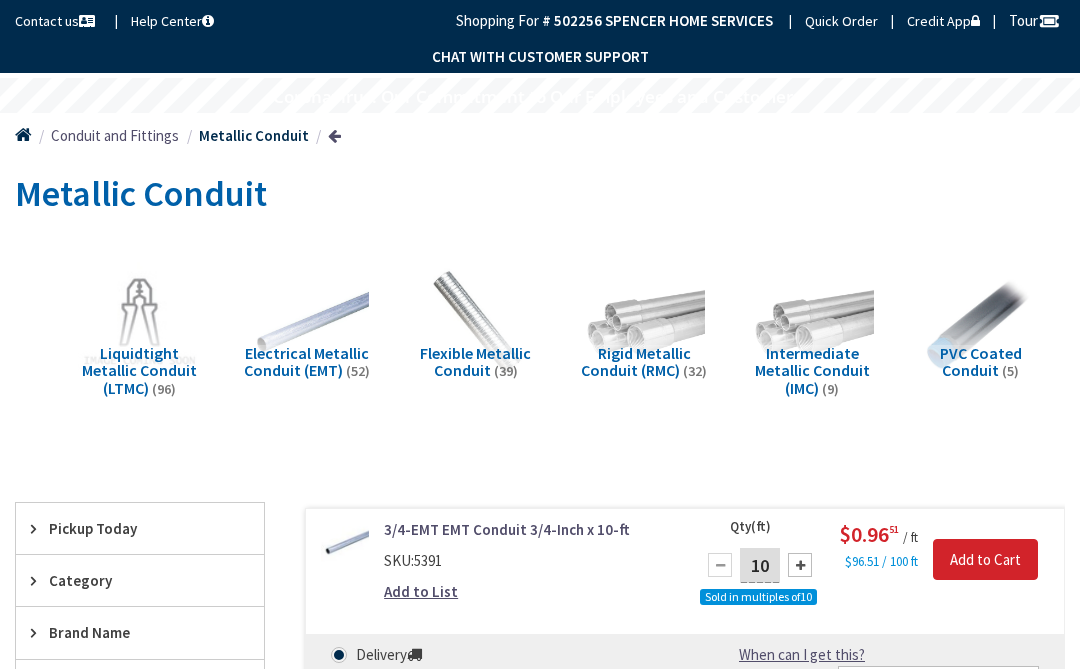 click on "Home" at bounding box center (23, 136) 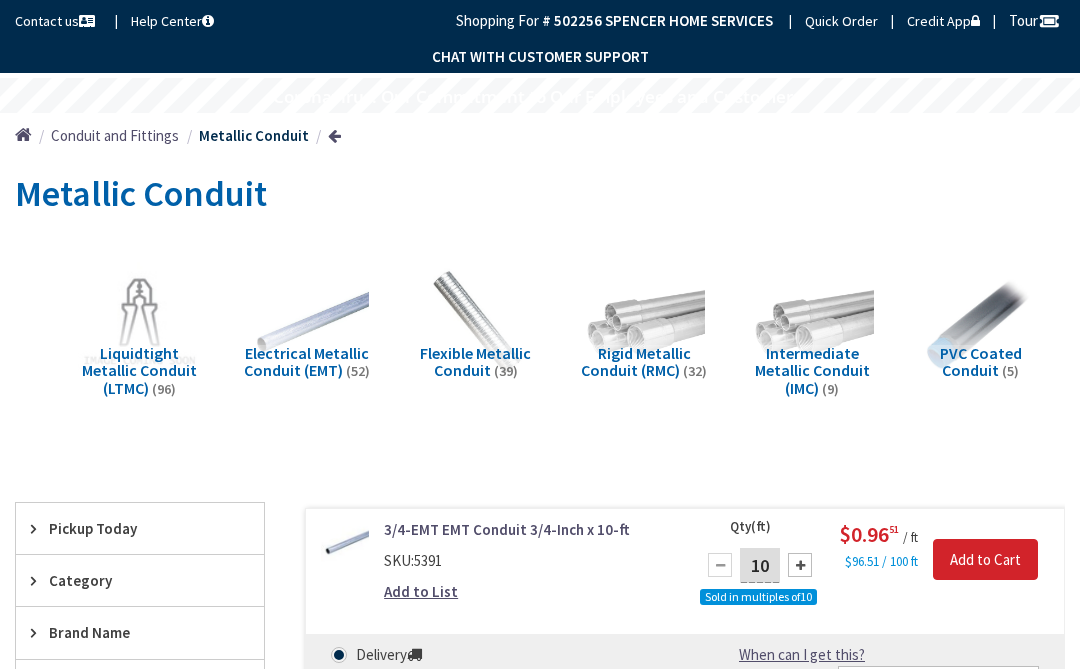click on "Home
Conduit and Fittings
Metallic Conduit" at bounding box center (540, 136) 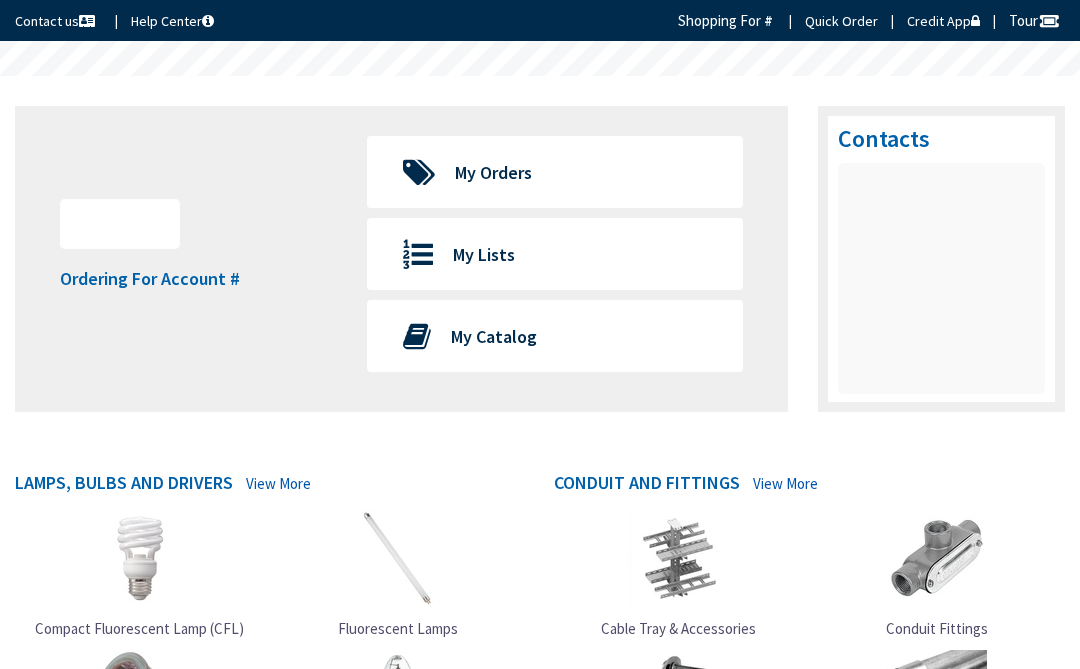 scroll, scrollTop: 0, scrollLeft: 0, axis: both 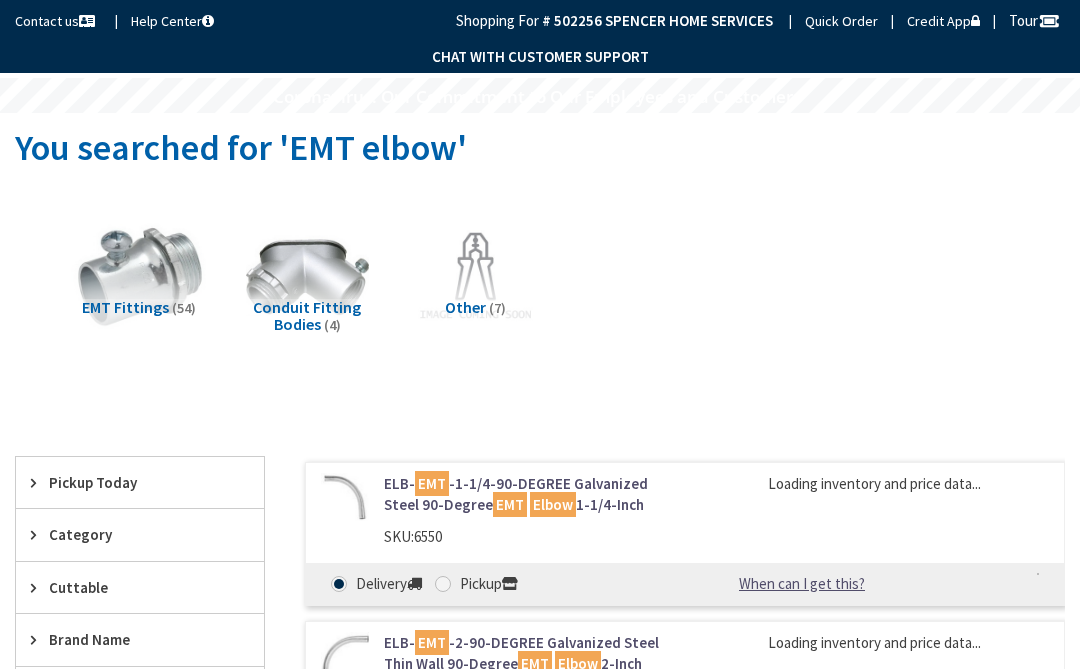 click at bounding box center (139, 277) 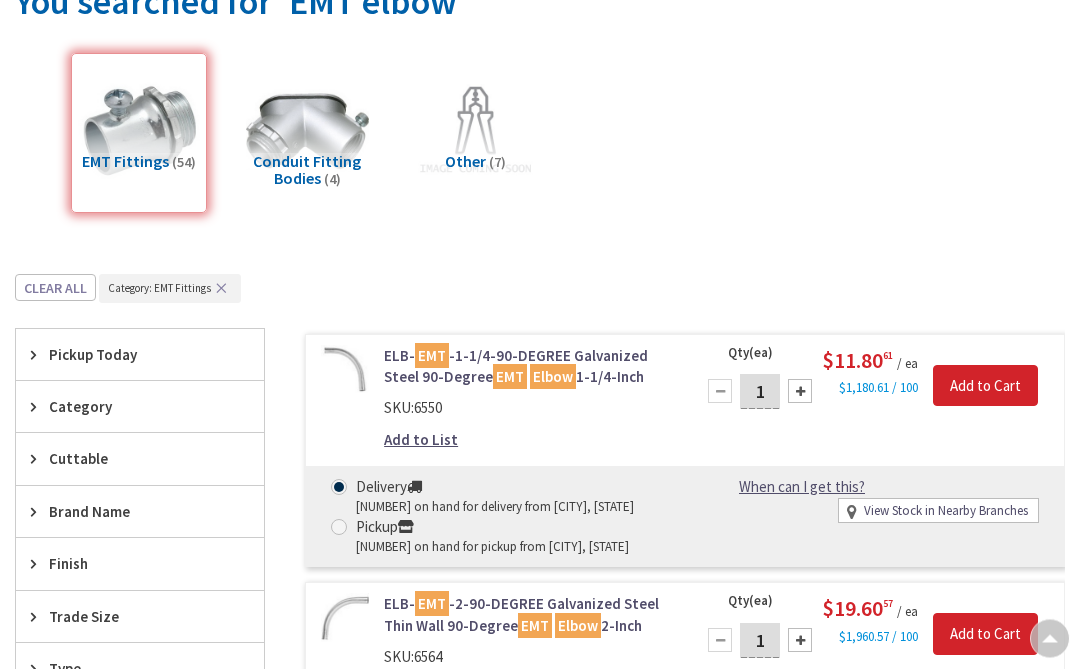scroll, scrollTop: 120, scrollLeft: 0, axis: vertical 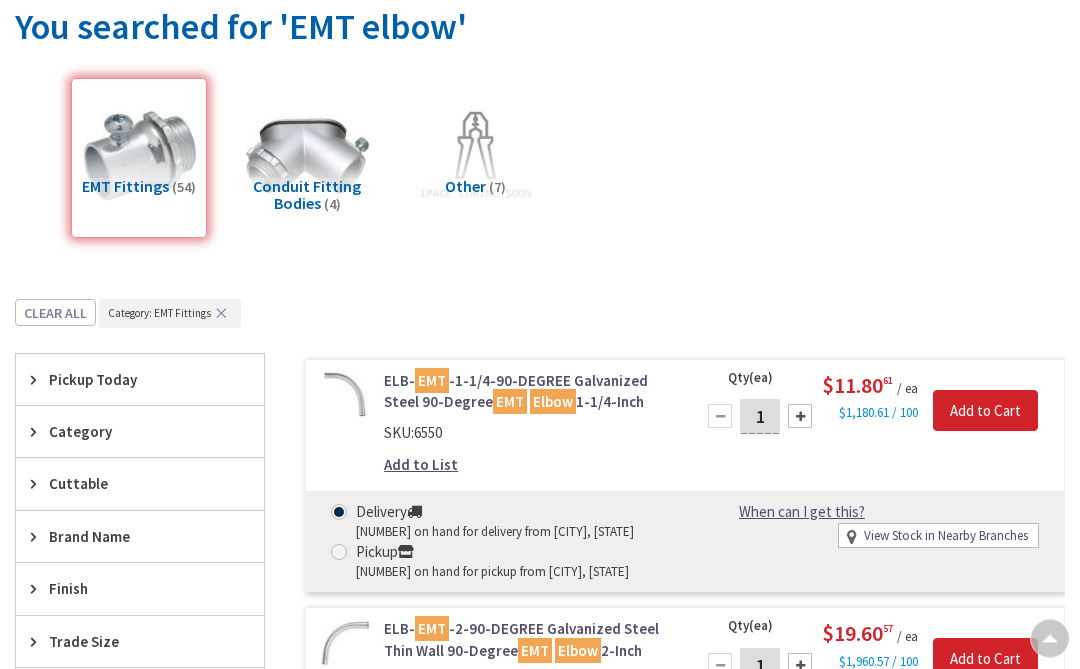 click on "Trade Size" at bounding box center (130, 642) 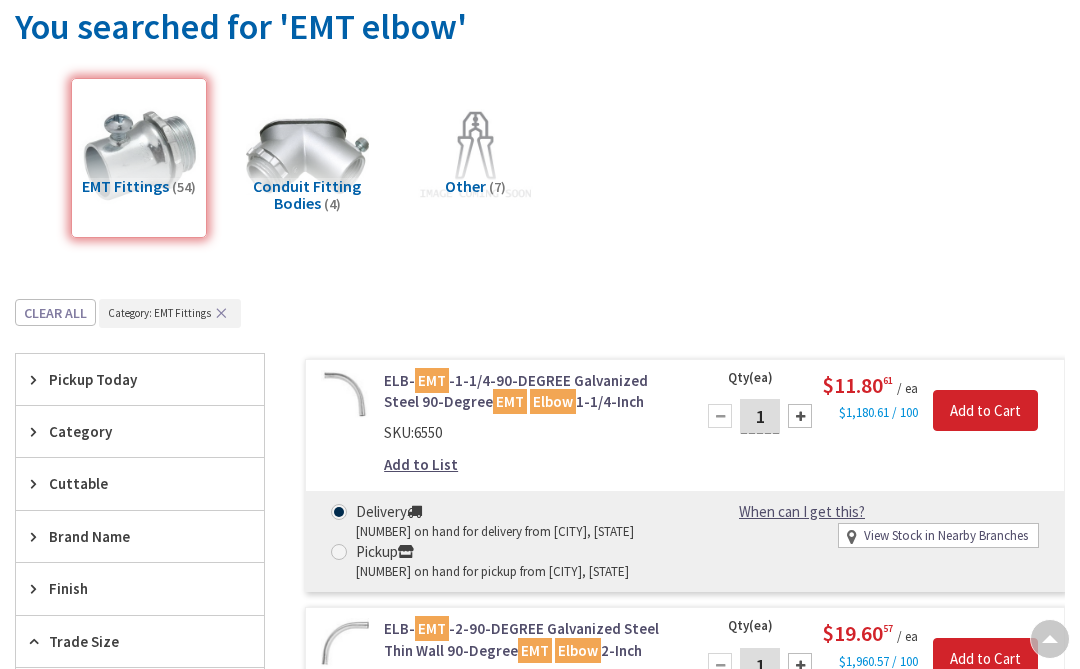 scroll, scrollTop: 0, scrollLeft: 0, axis: both 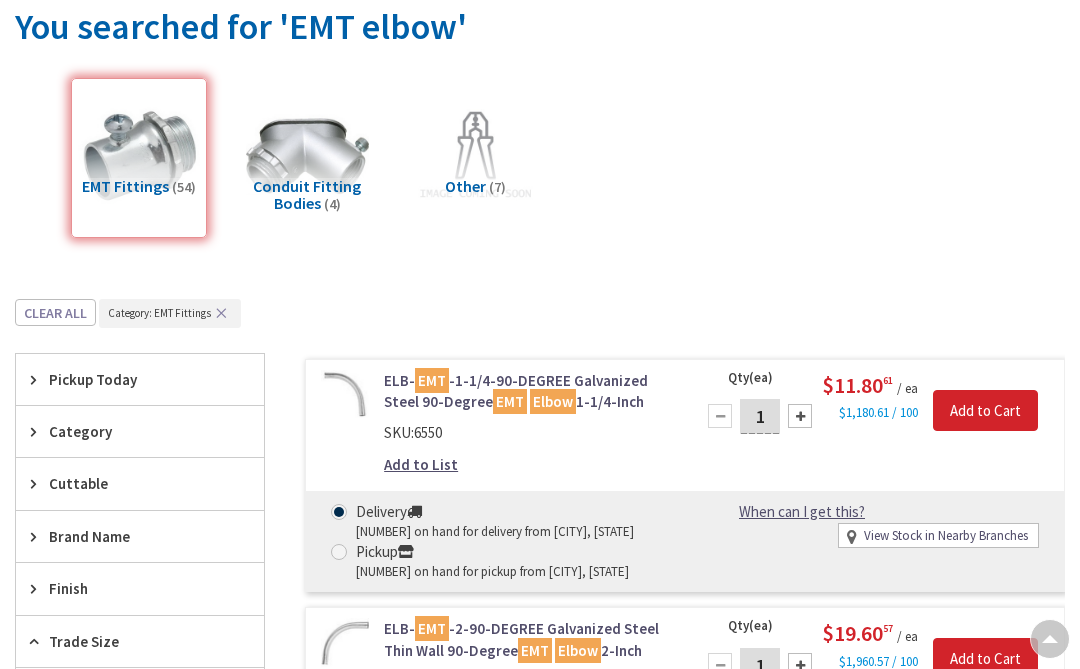 click on "Trade Size" at bounding box center (140, 642) 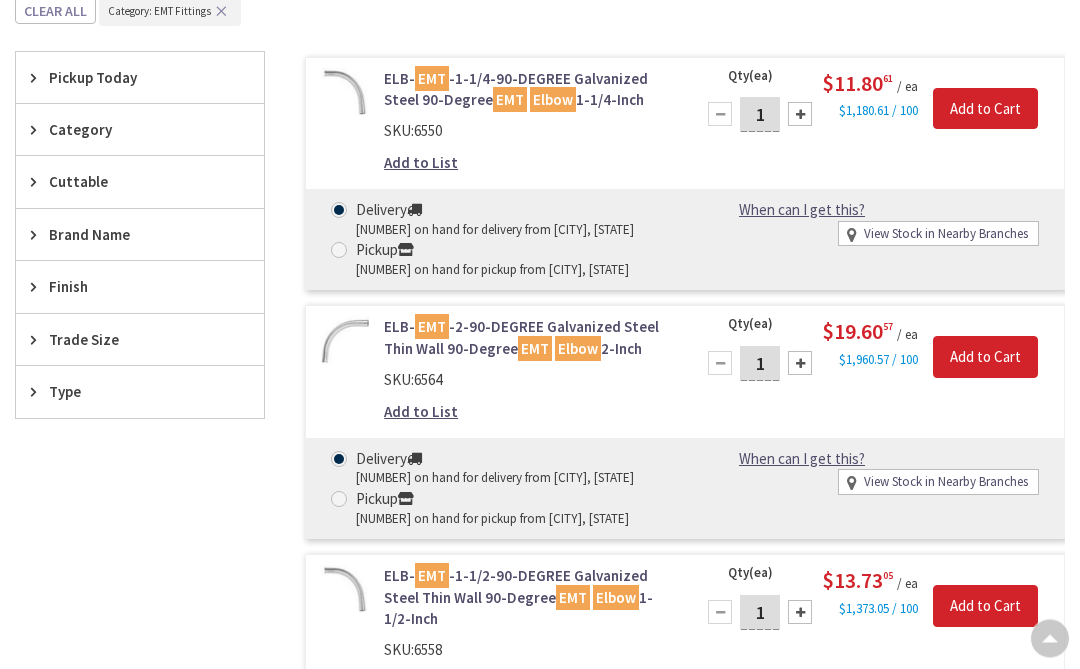 scroll, scrollTop: 469, scrollLeft: 0, axis: vertical 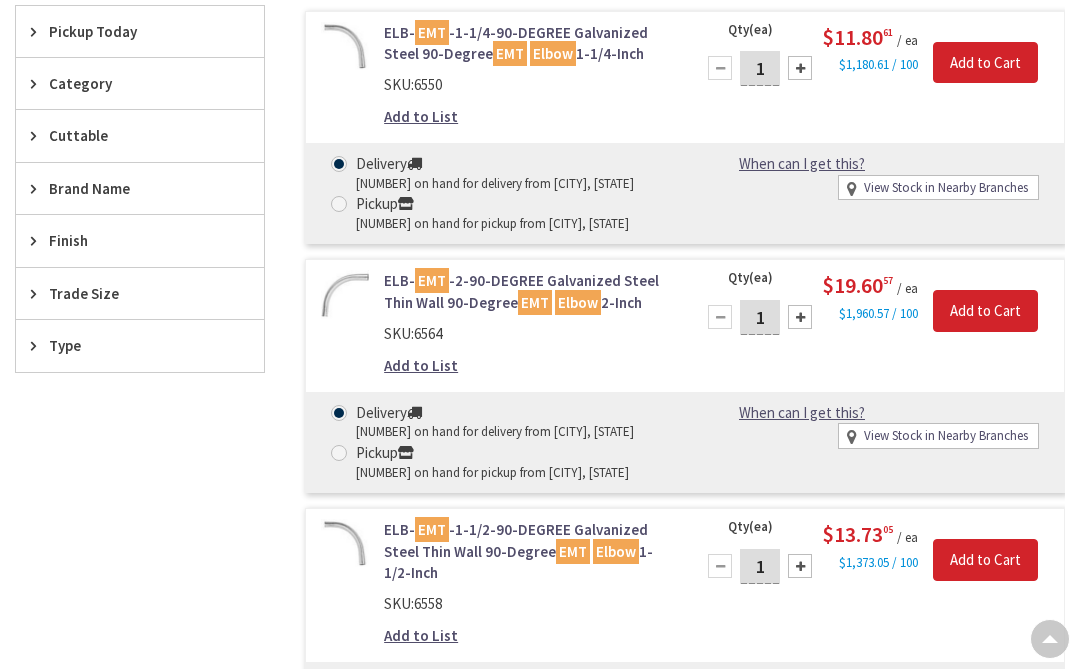 click on "Trade Size" at bounding box center (130, 293) 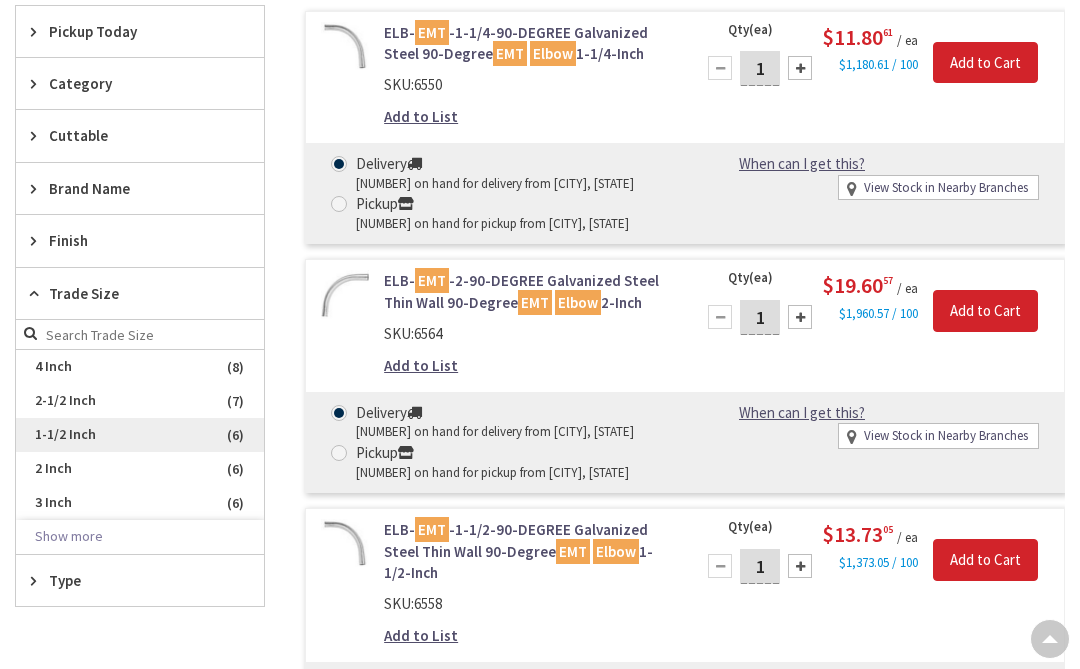 click on "1-1/2 Inch" at bounding box center (140, 435) 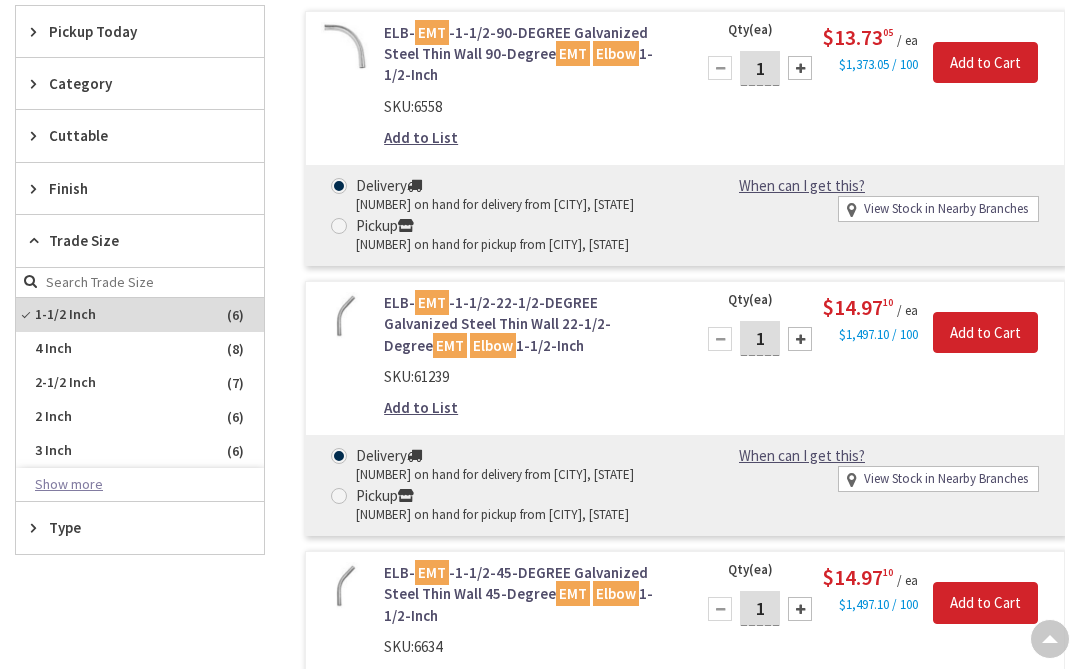 click on "Show more" at bounding box center (140, 485) 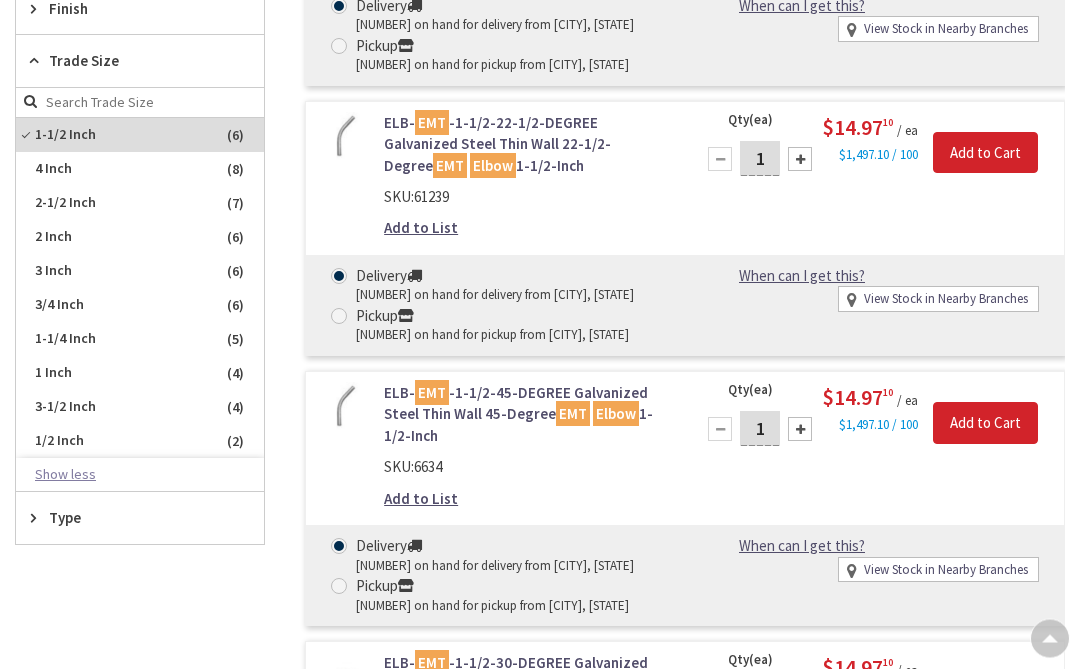 scroll, scrollTop: 652, scrollLeft: 0, axis: vertical 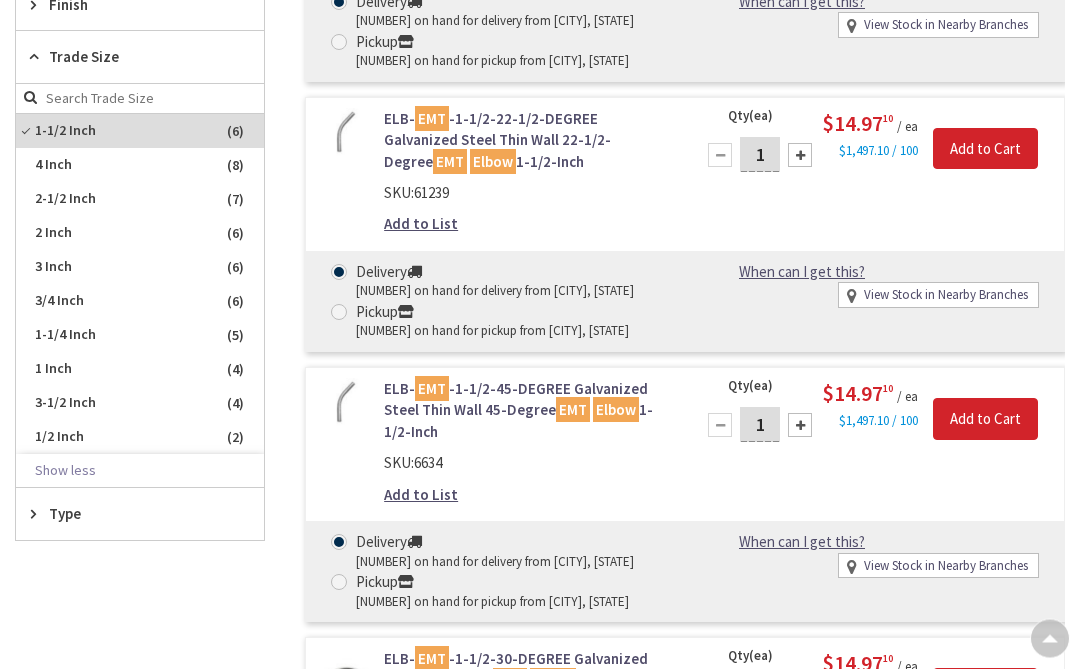 click on "Type" at bounding box center (130, 514) 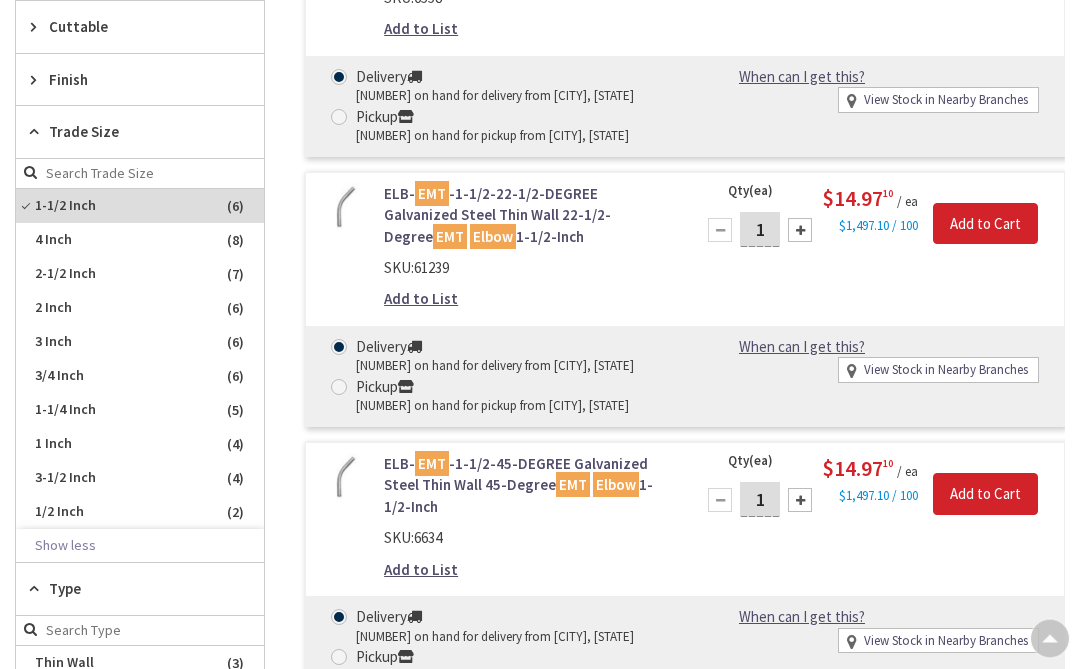 scroll, scrollTop: 439, scrollLeft: 0, axis: vertical 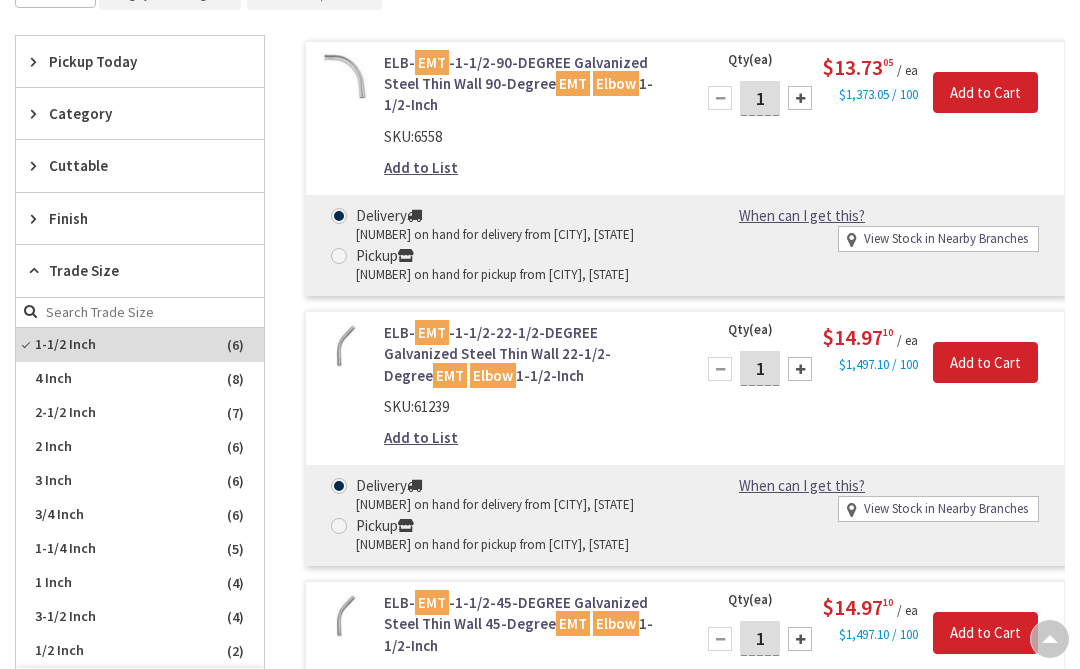click at bounding box center (800, 369) 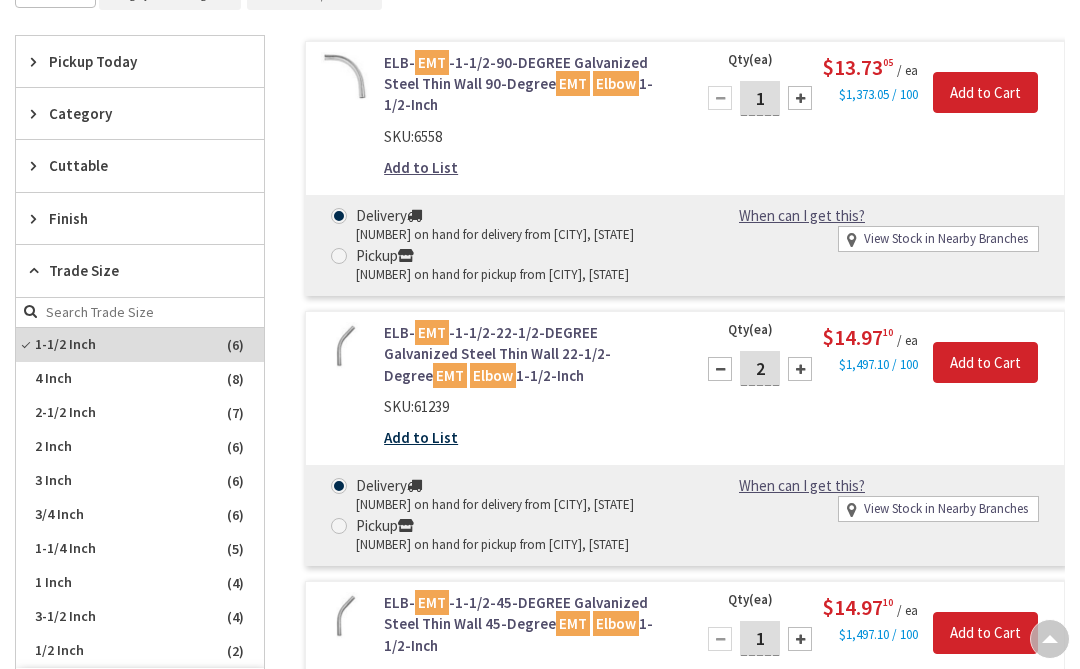 click on "Add to List" at bounding box center (421, 437) 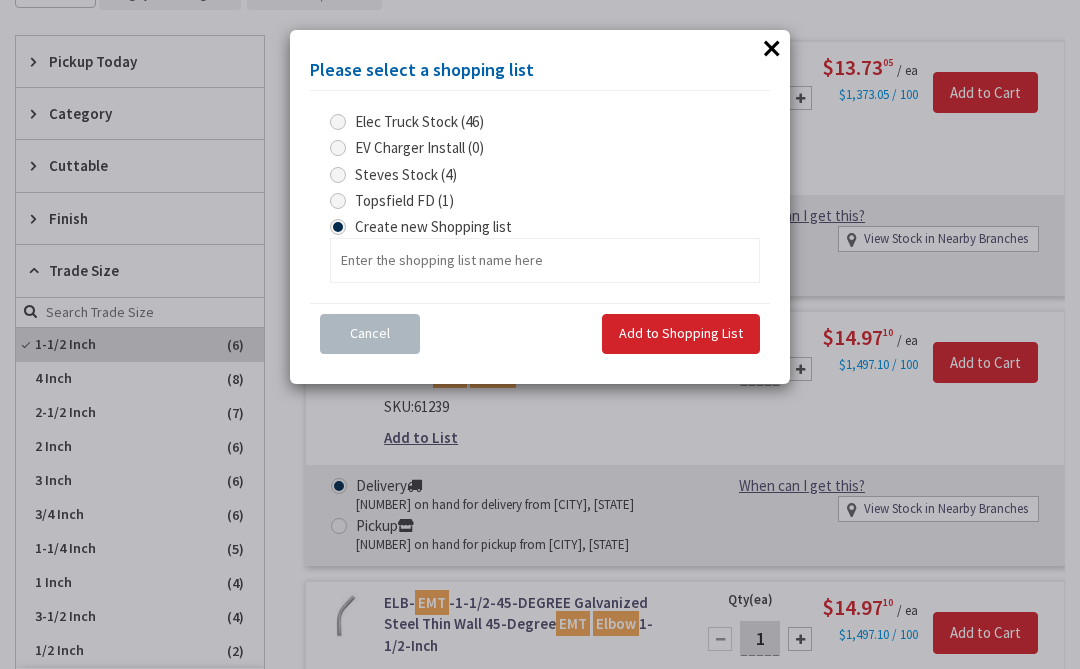 click on "Topsfield FD (1)" at bounding box center [341, 200] 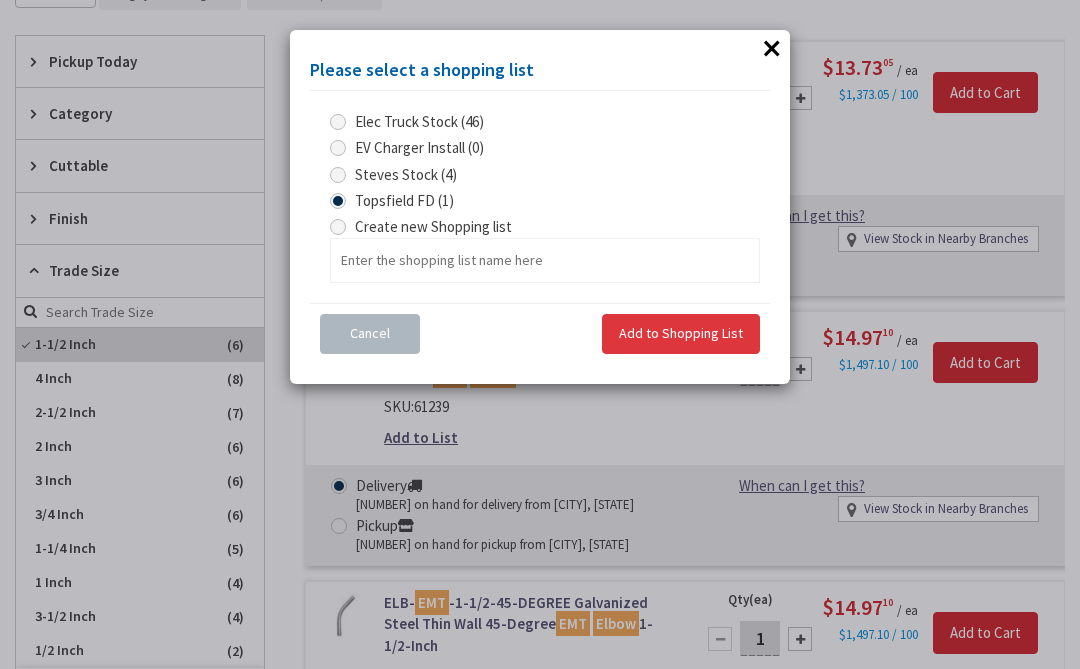click on "Add to Shopping List" at bounding box center [681, 333] 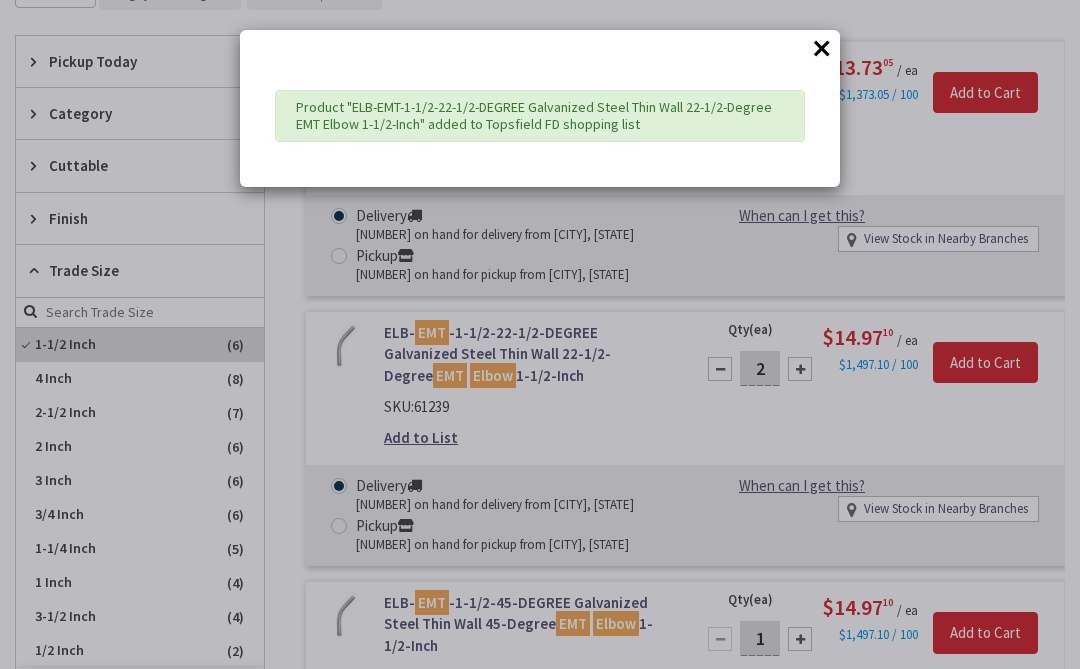click on "×" at bounding box center [822, 48] 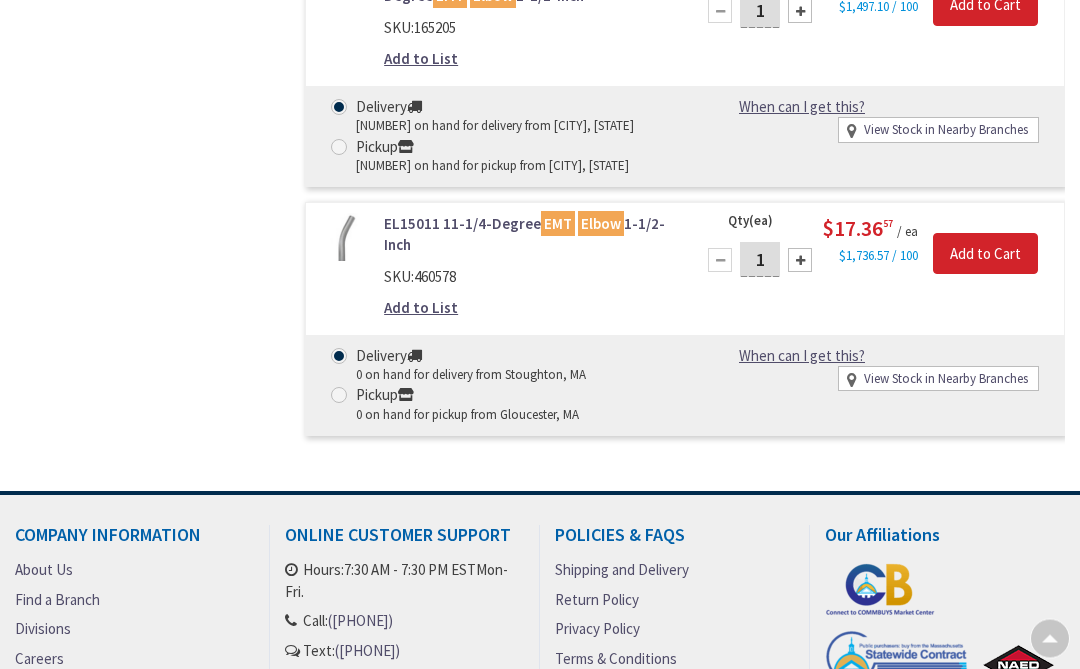scroll, scrollTop: 1587, scrollLeft: 0, axis: vertical 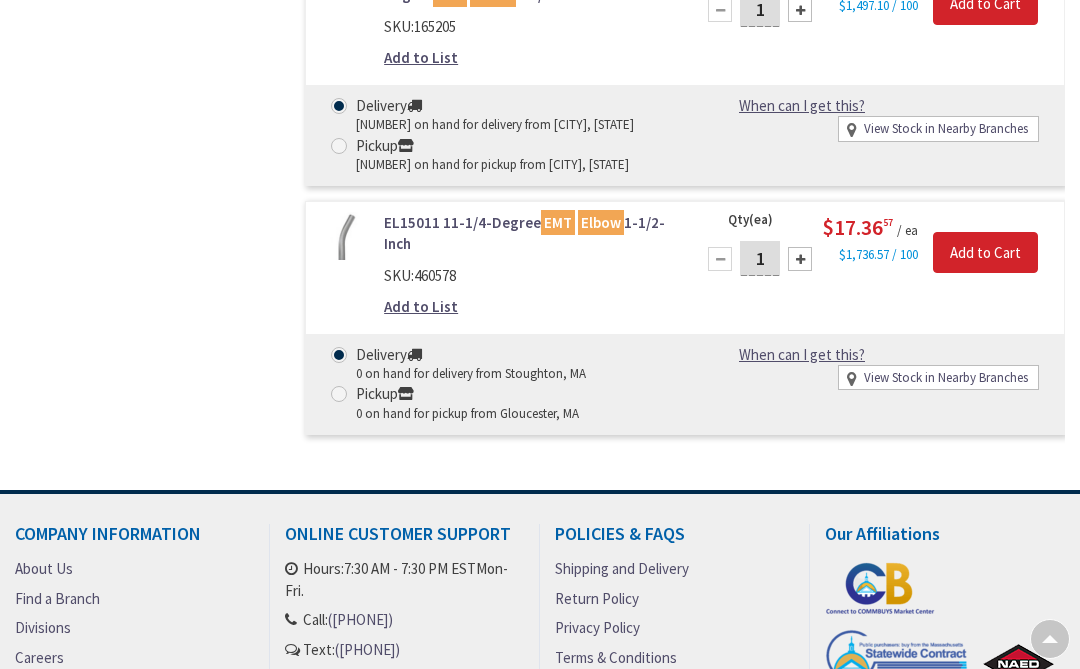 click at bounding box center (800, 259) 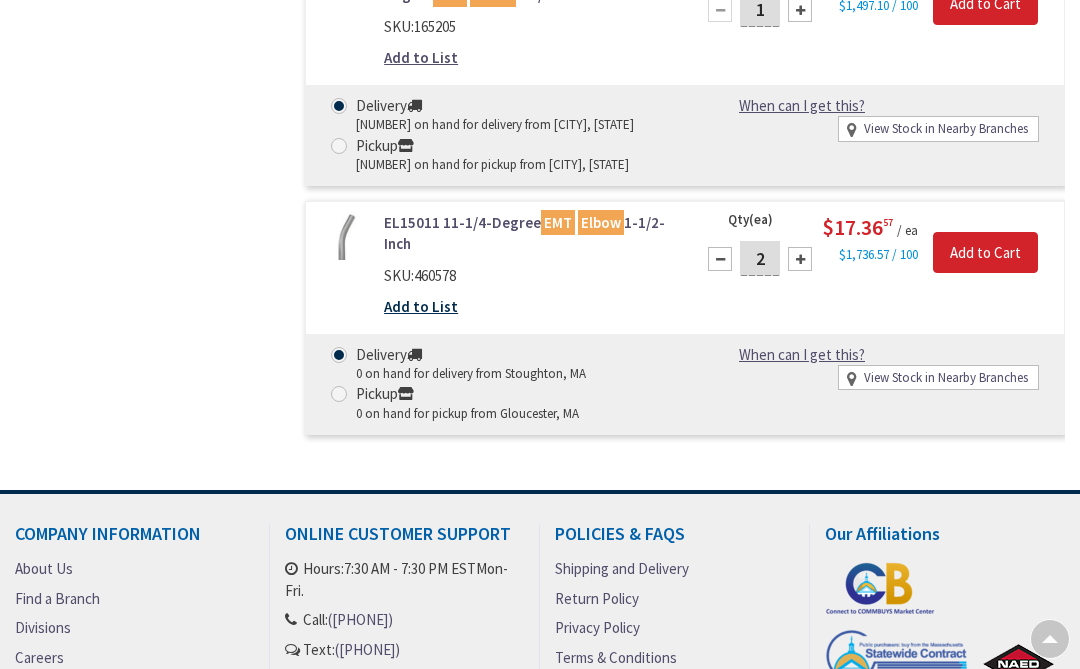 click on "Add to List" at bounding box center [421, 306] 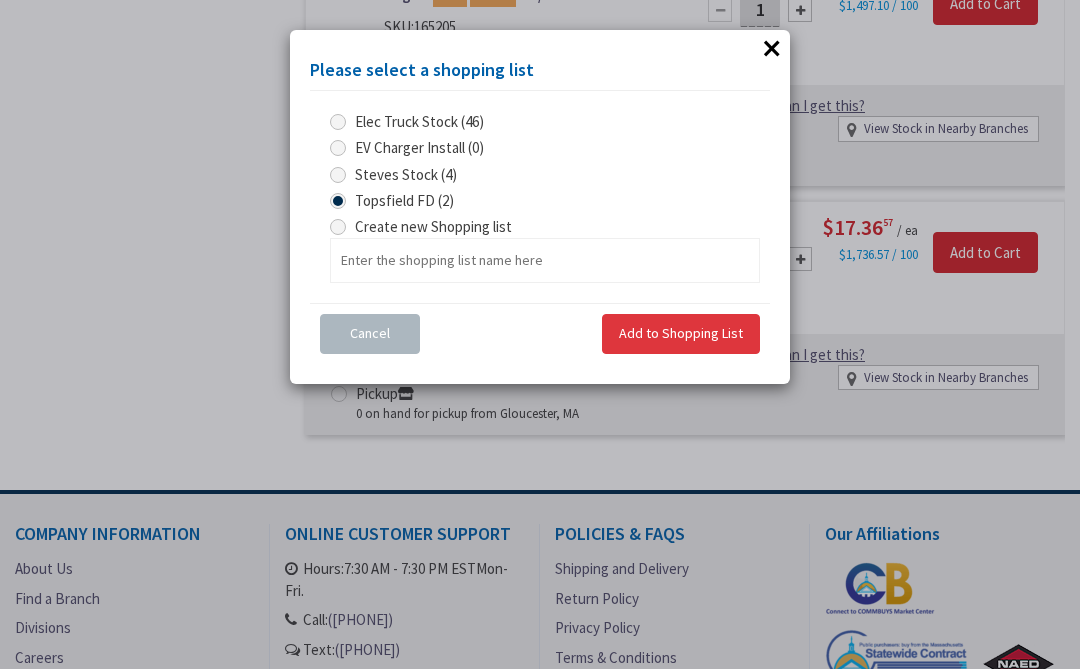 click on "Add to Shopping List" at bounding box center (681, 333) 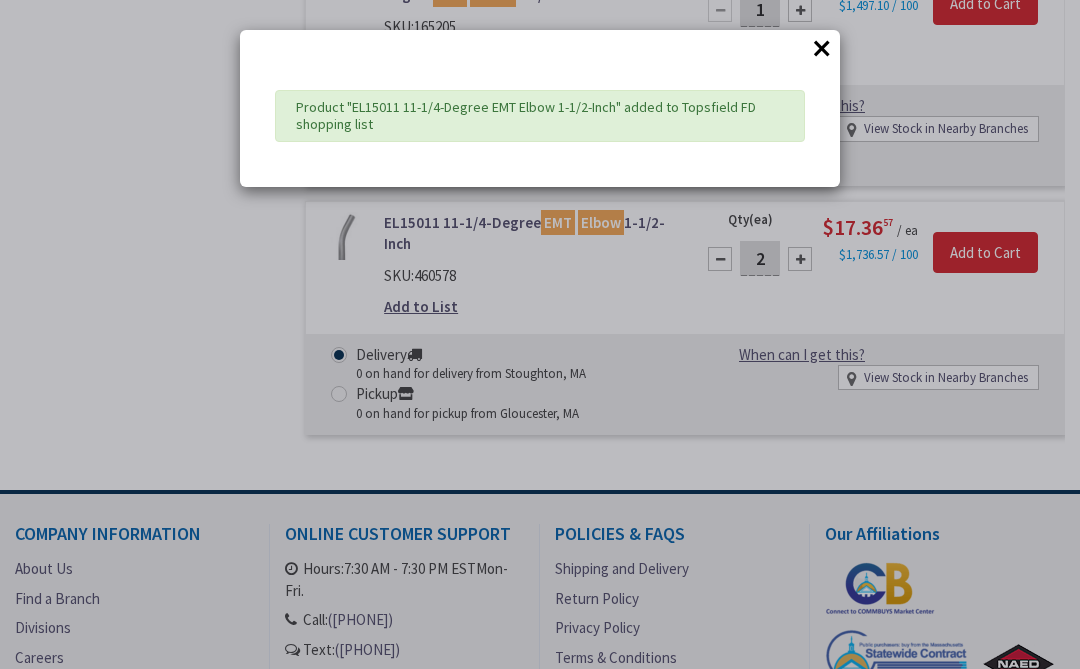 click on "×
Product "EL15011 11-1/4-Degree EMT Elbow 1-1/2-Inch" added to Topsfield FD shopping list" at bounding box center [540, 108] 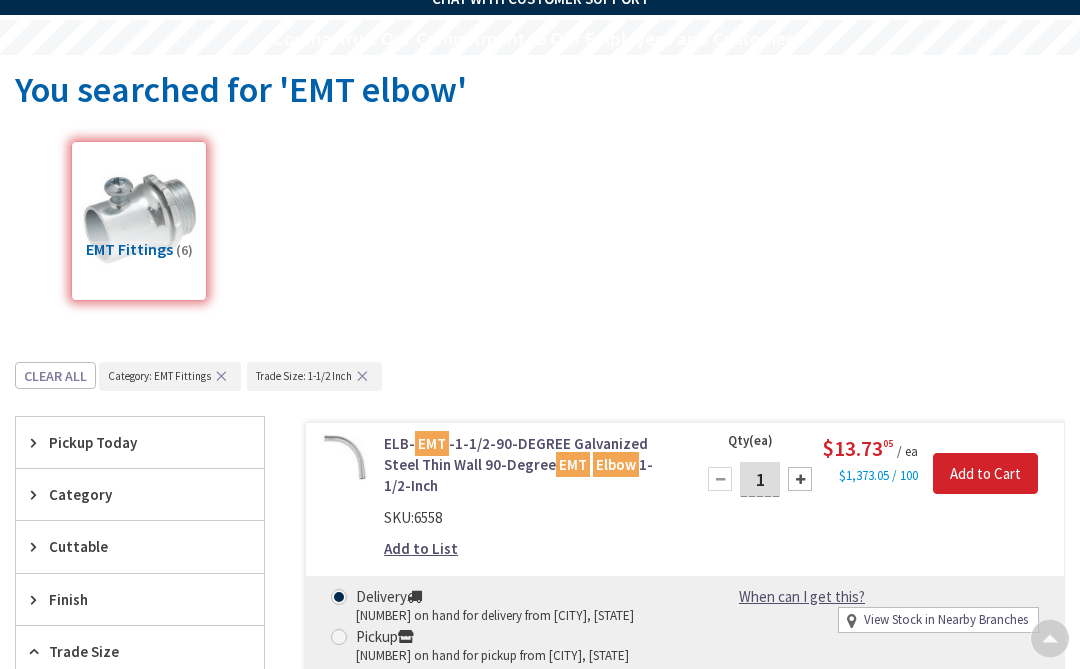scroll, scrollTop: 0, scrollLeft: 0, axis: both 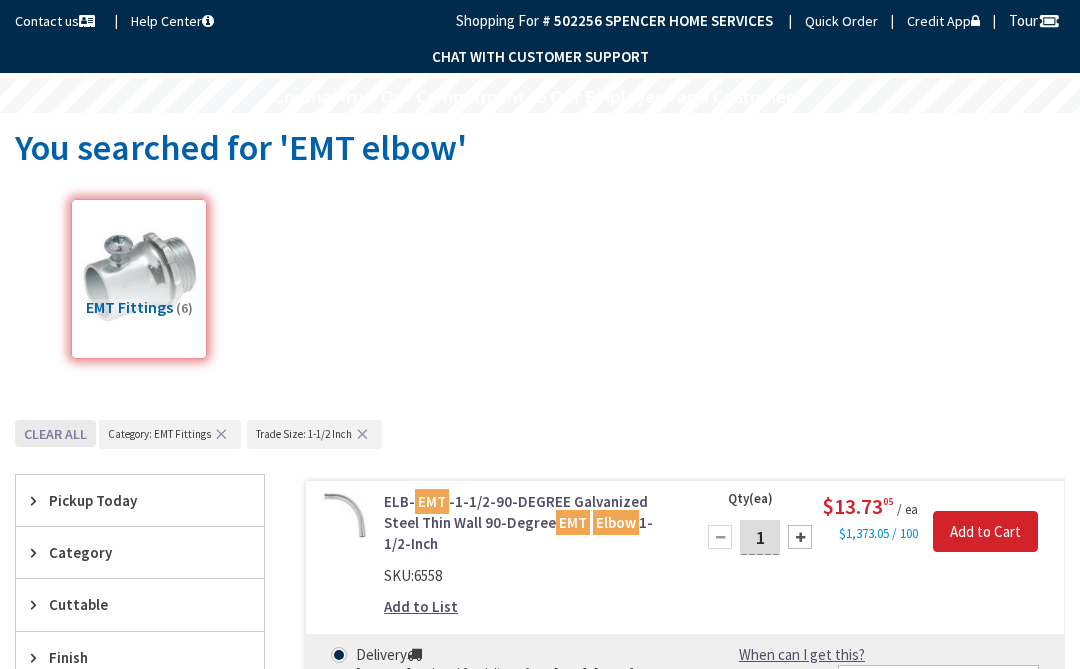 click on "Clear all" at bounding box center (55, 433) 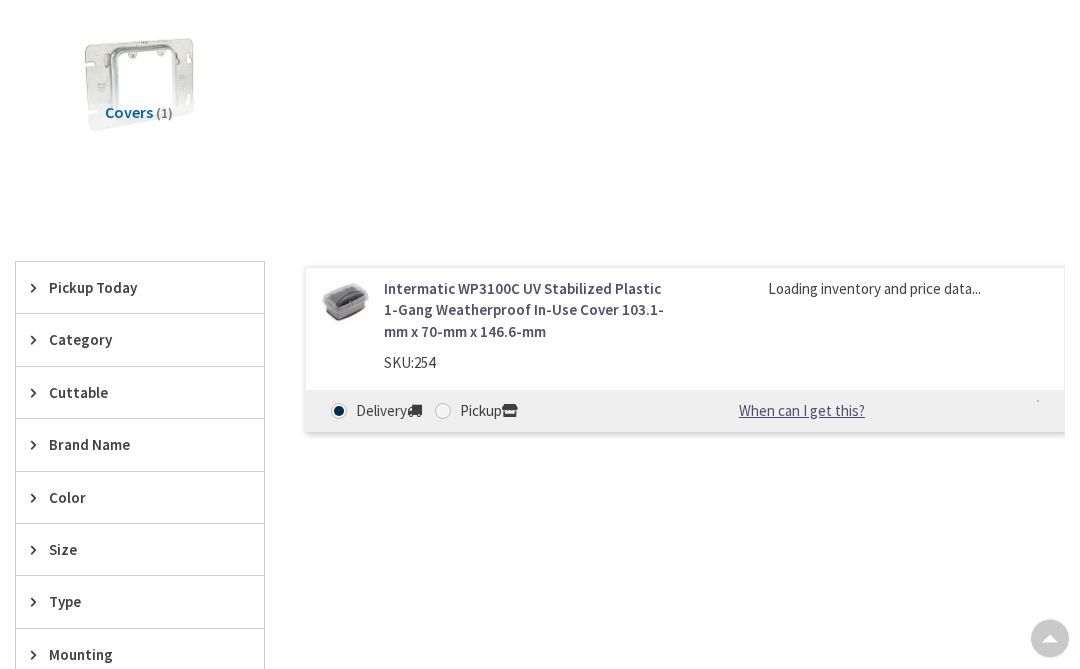 scroll, scrollTop: 0, scrollLeft: 0, axis: both 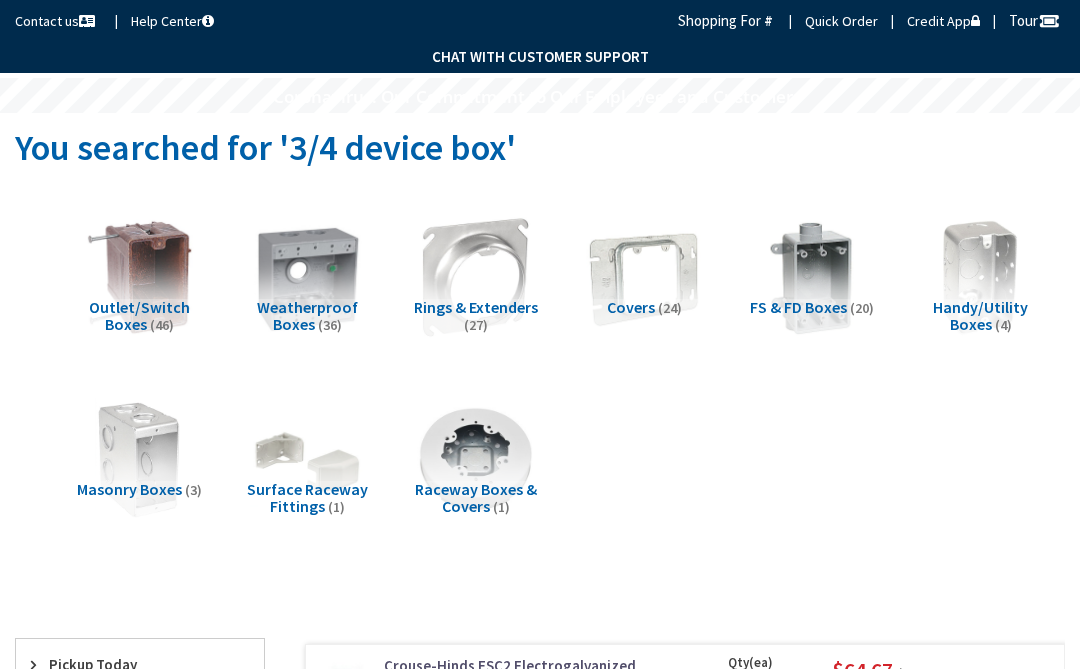 click on "Weatherproof Boxes" at bounding box center [307, 316] 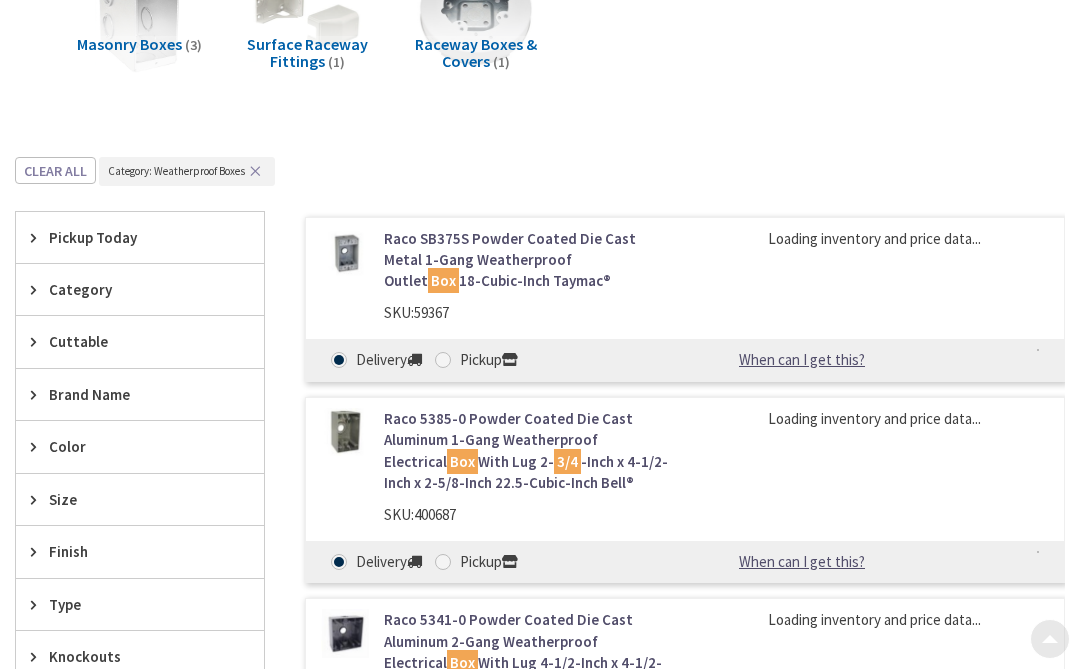 scroll, scrollTop: 601, scrollLeft: 0, axis: vertical 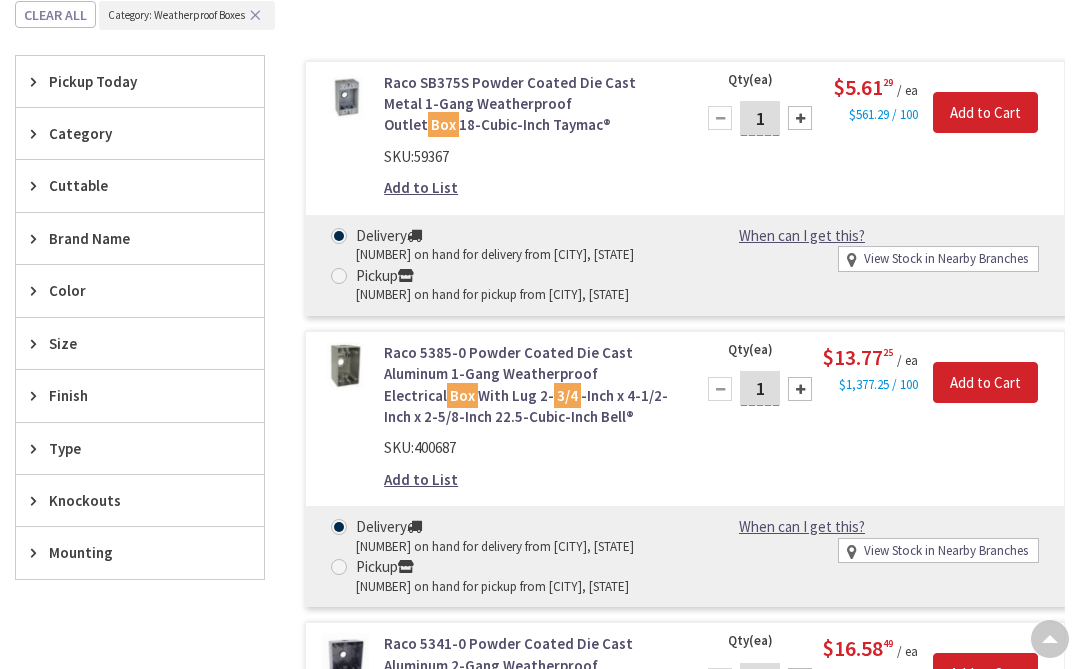 click on "Raco 5385-0 Powder Coated Die Cast Aluminum 1-Gang Weatherproof Electrical  Box  With Lug 2- 3/4 -Inch x 4-1/2-Inch x 2-5/8-Inch 22.5-Cubic-Inch Bell®
SKU:  400687
Add to List
Qty  (ea)
1
Please select a quantity
$13.77 25  / ea
th" at bounding box center (685, 469) 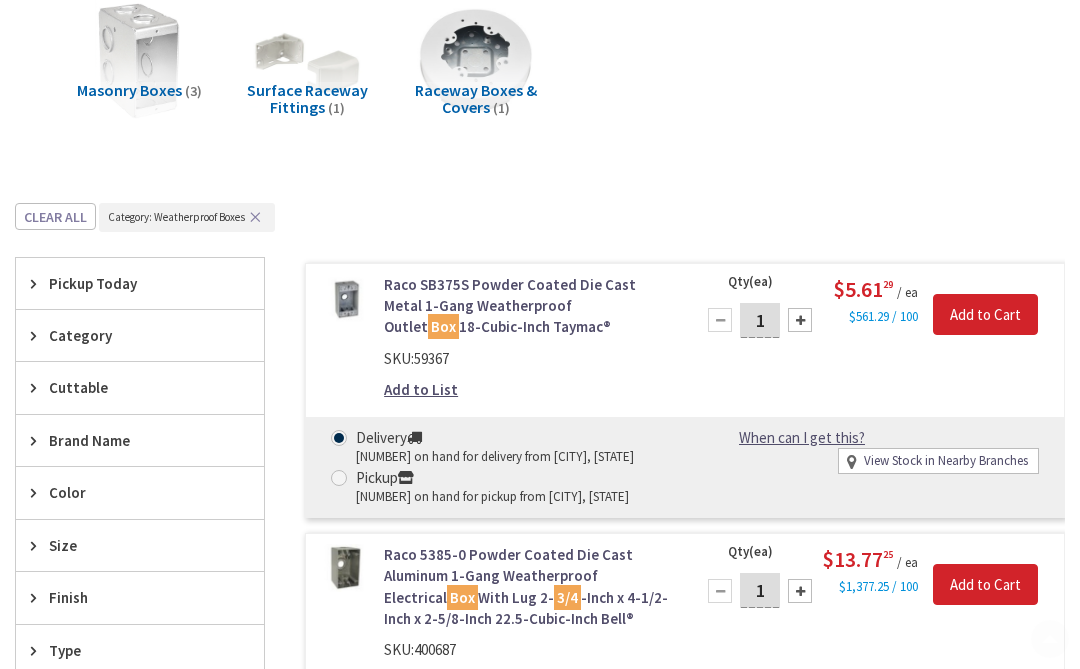 scroll, scrollTop: 499, scrollLeft: 0, axis: vertical 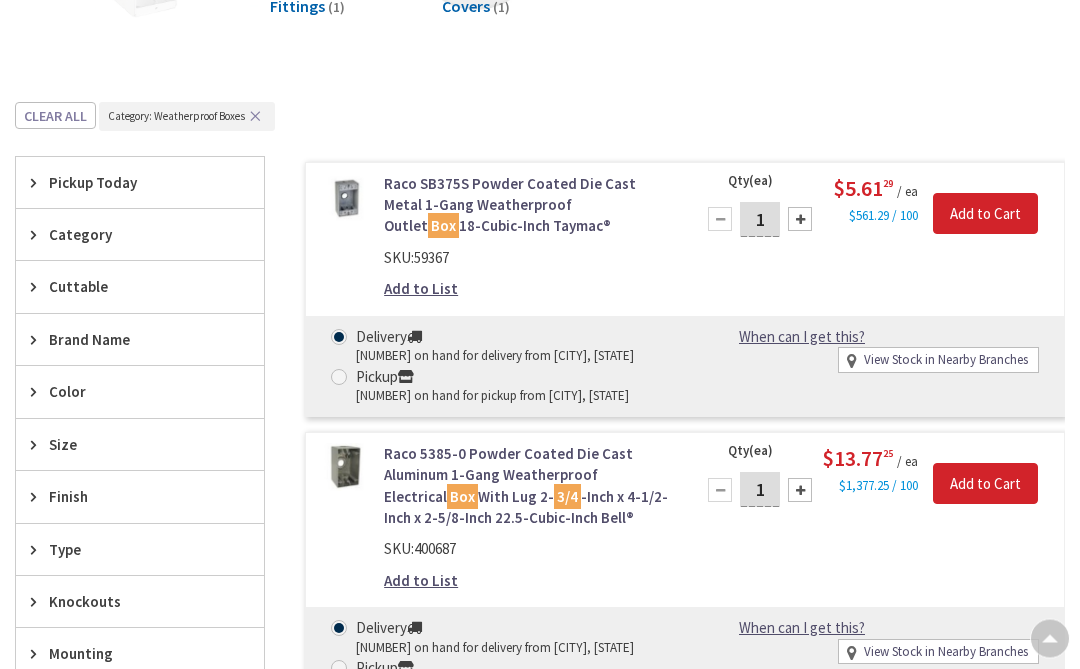 click at bounding box center [38, 235] 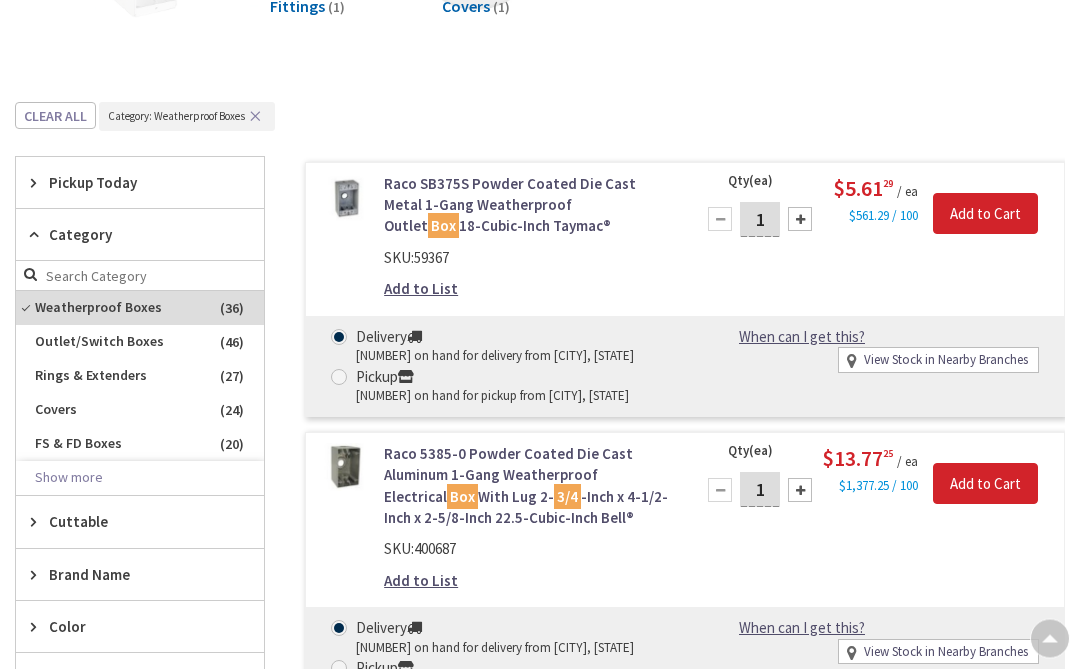 scroll, scrollTop: 500, scrollLeft: 0, axis: vertical 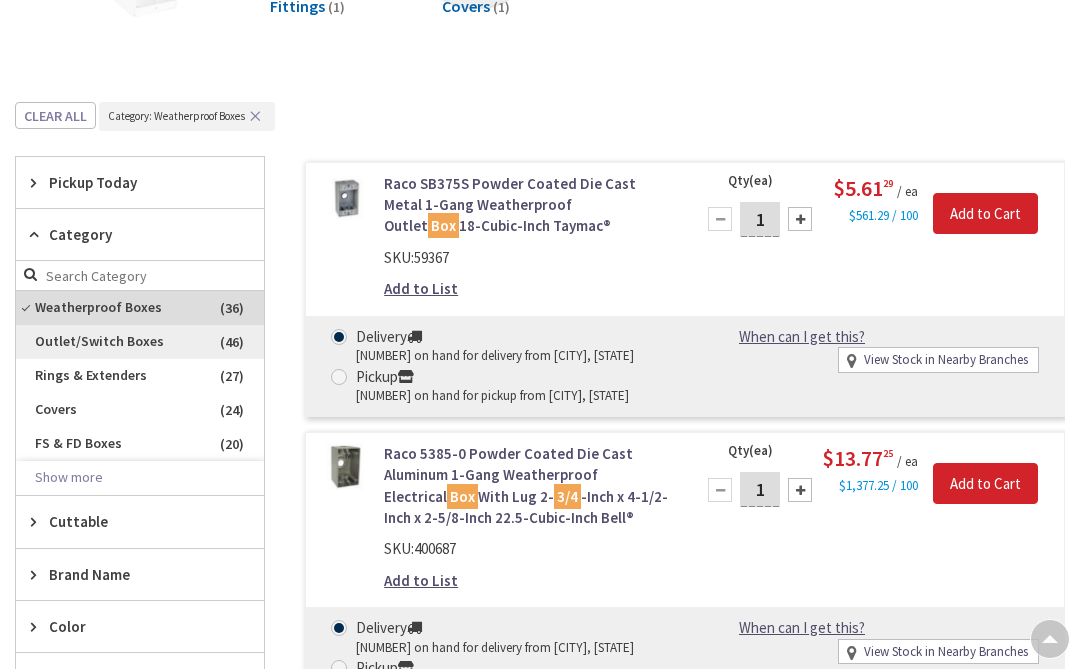 click on "Outlet/Switch Boxes" at bounding box center (140, 342) 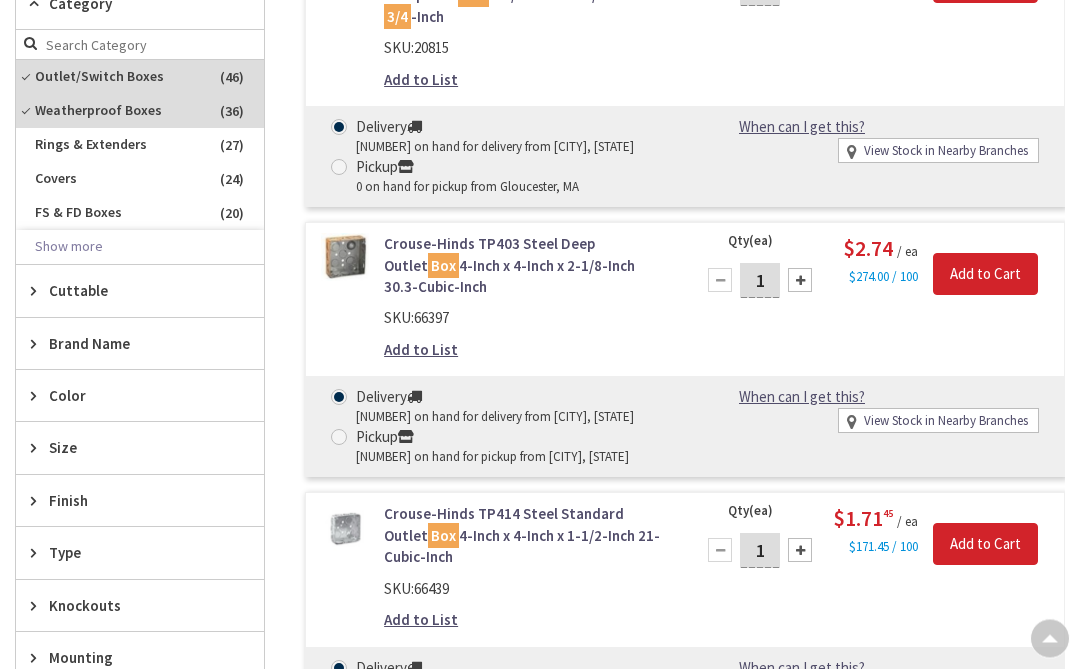 click on "Size" at bounding box center (130, 448) 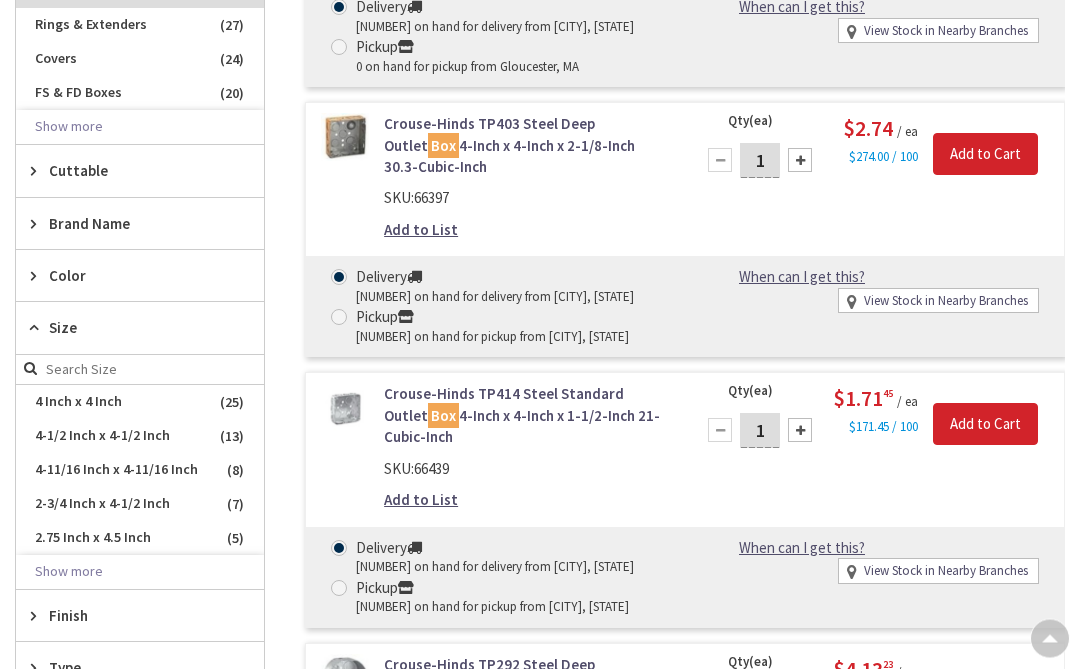 scroll, scrollTop: 851, scrollLeft: 0, axis: vertical 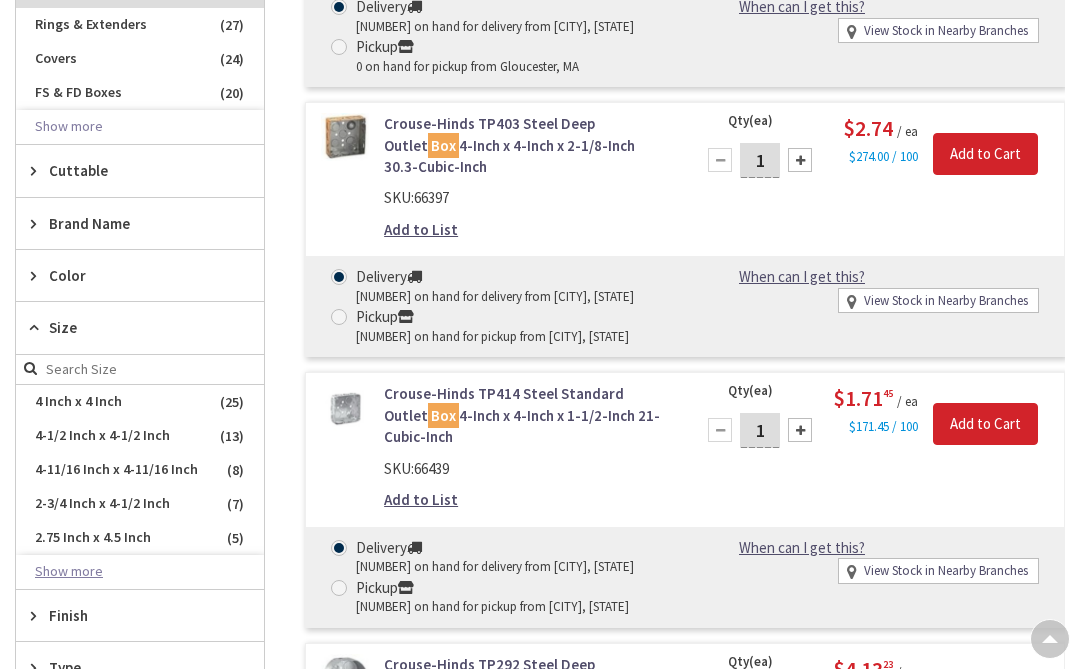 click on "Show more" at bounding box center (140, 572) 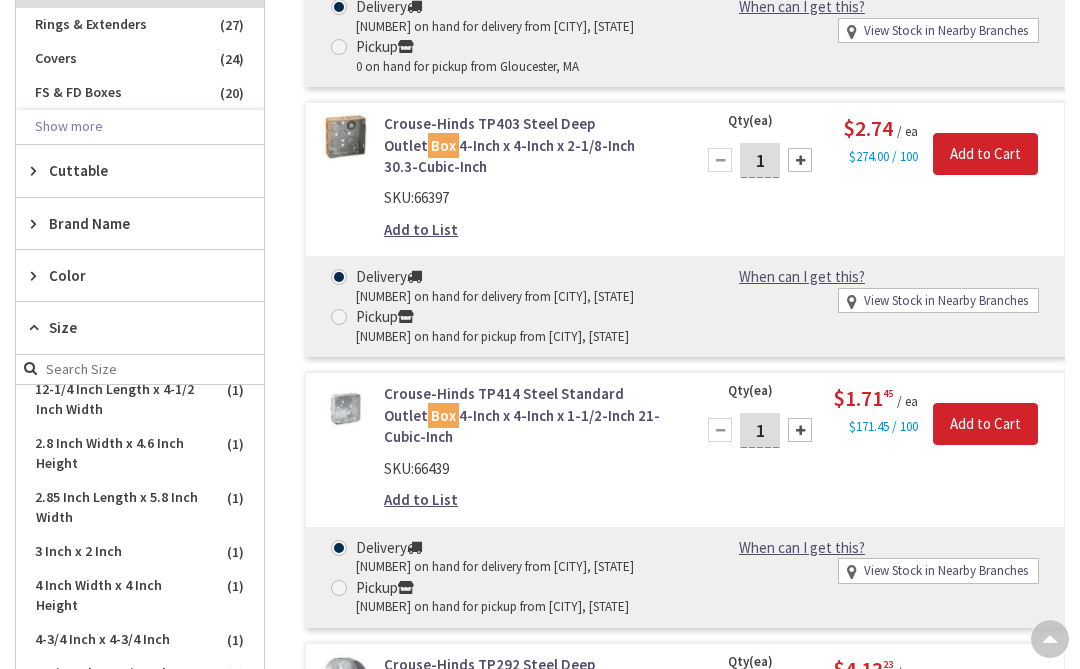 scroll, scrollTop: 288, scrollLeft: 0, axis: vertical 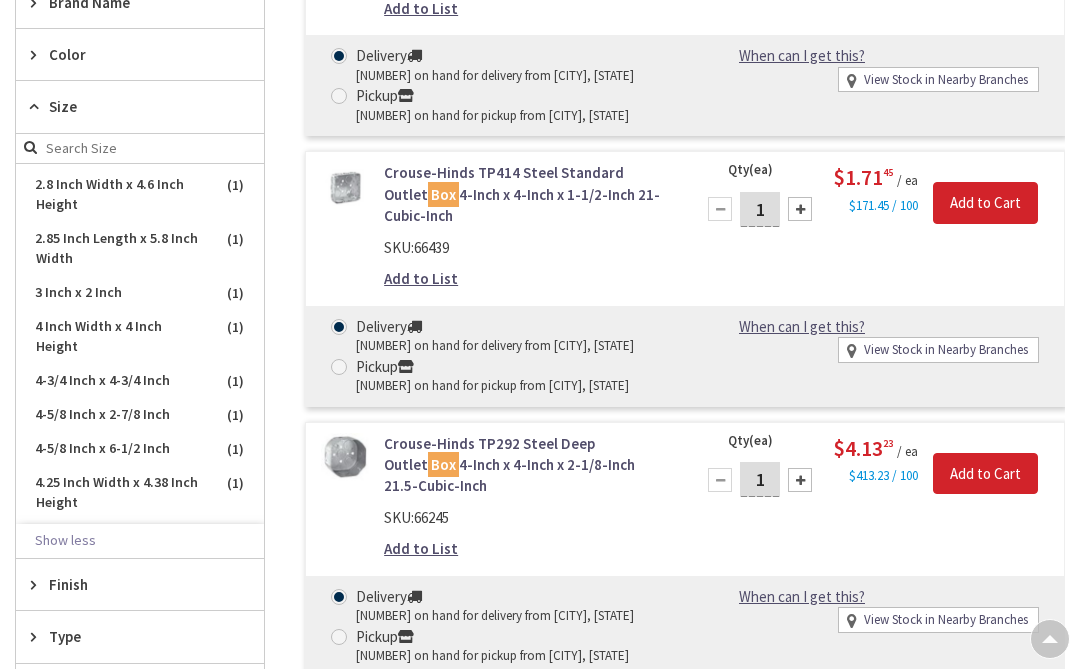 click on "Finish" at bounding box center (140, 584) 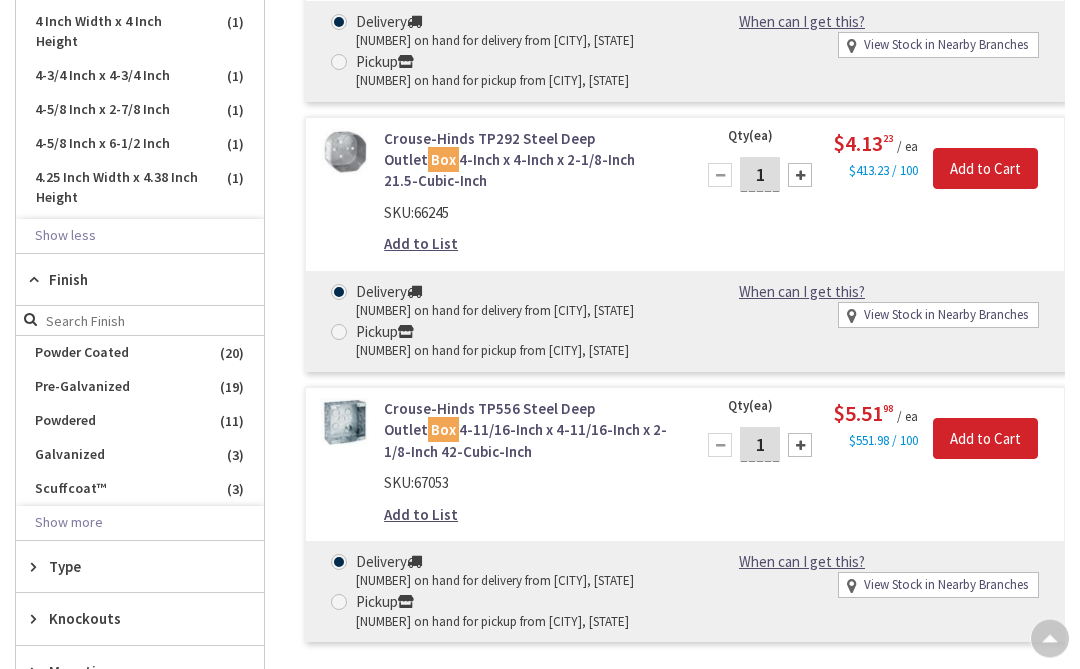 scroll, scrollTop: 1377, scrollLeft: 0, axis: vertical 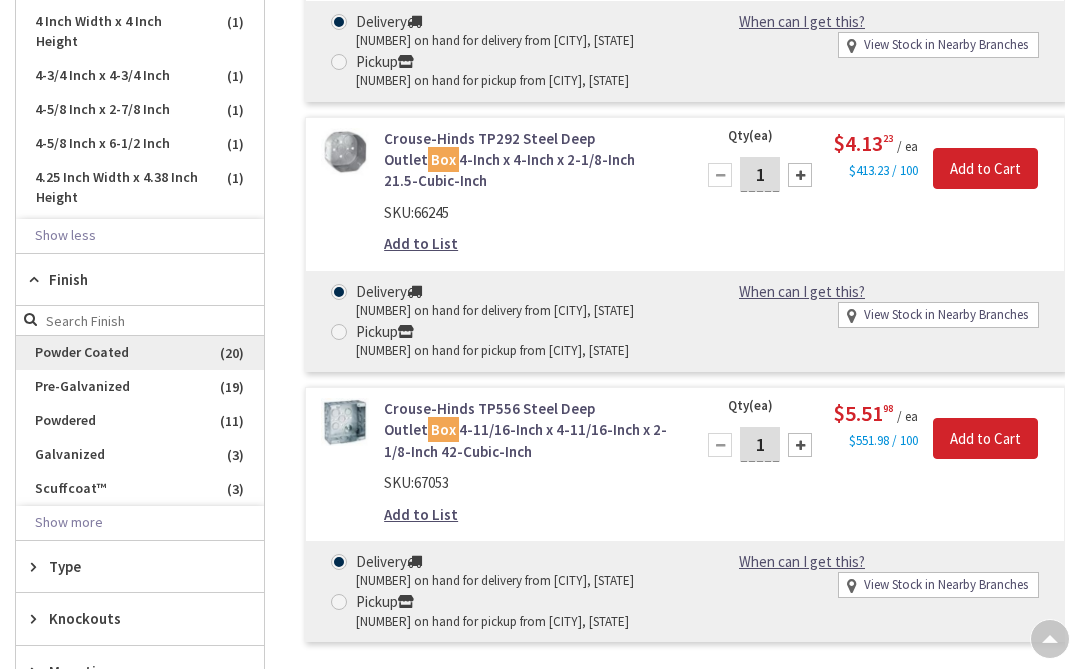 click on "Powder Coated" at bounding box center [140, 353] 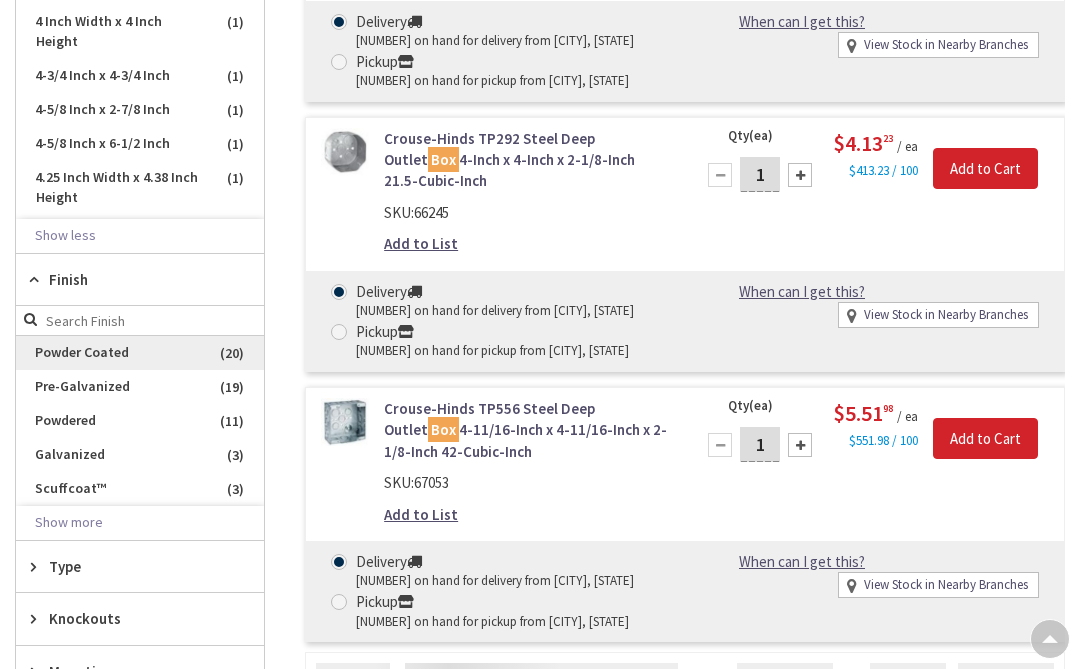 scroll, scrollTop: 0, scrollLeft: 0, axis: both 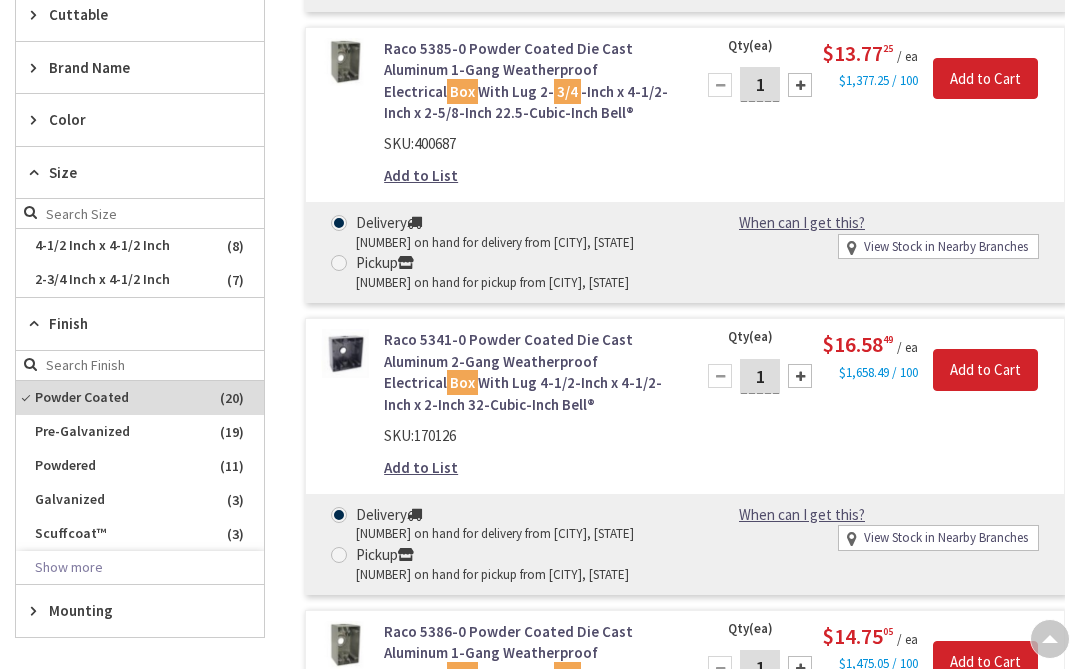 click on "Mounting" at bounding box center (130, 610) 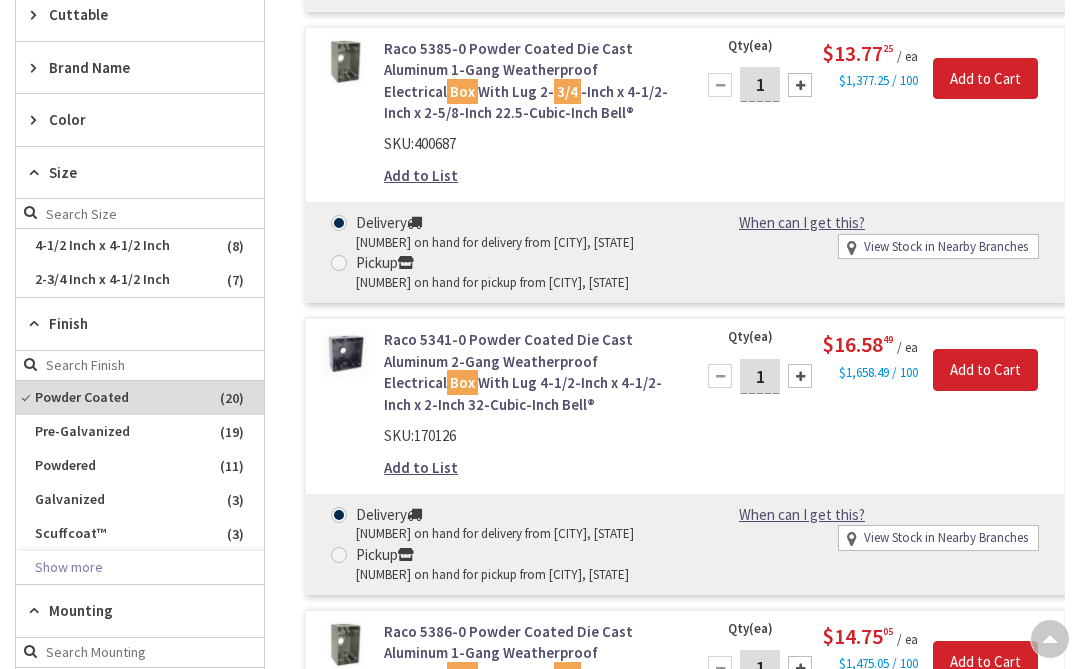 click on "Color" at bounding box center [130, 119] 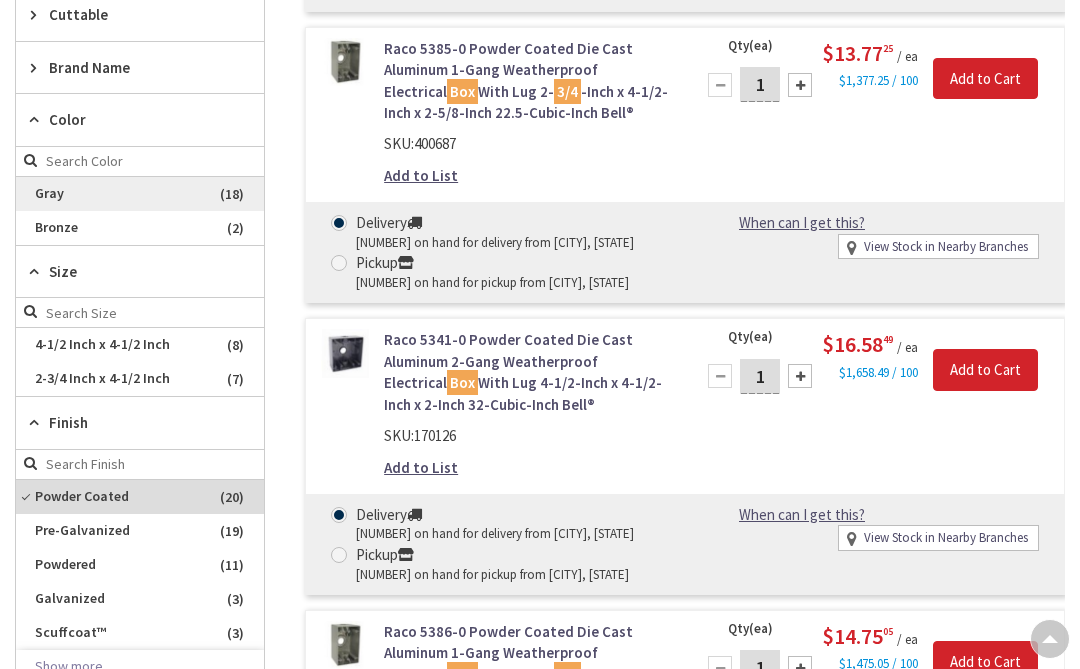 click on "Gray" at bounding box center [140, 194] 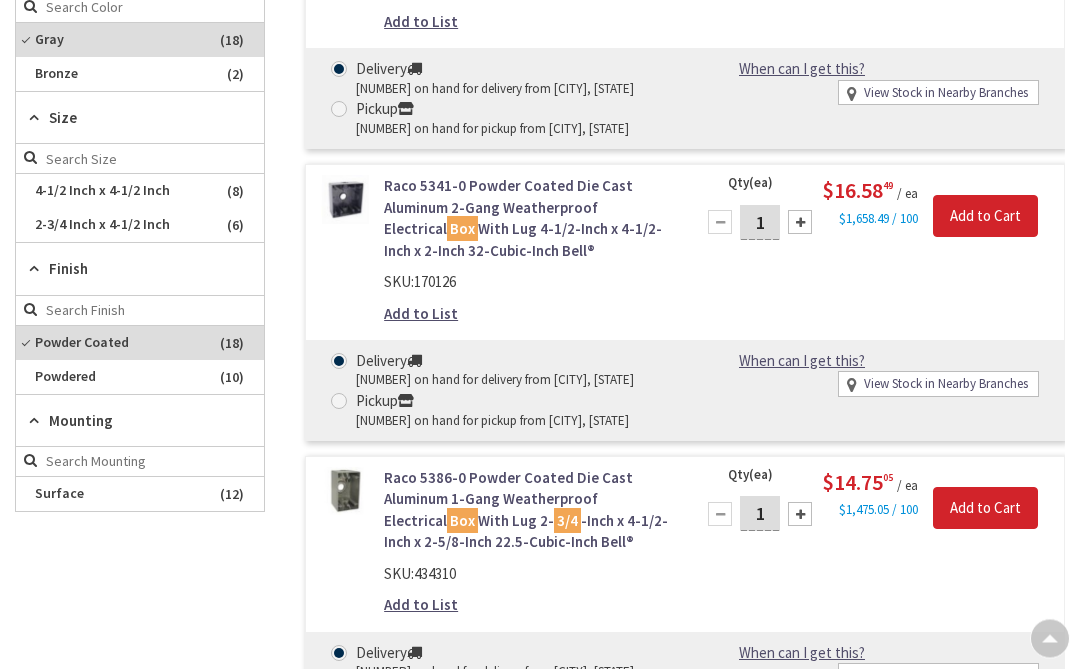 scroll, scrollTop: 905, scrollLeft: 0, axis: vertical 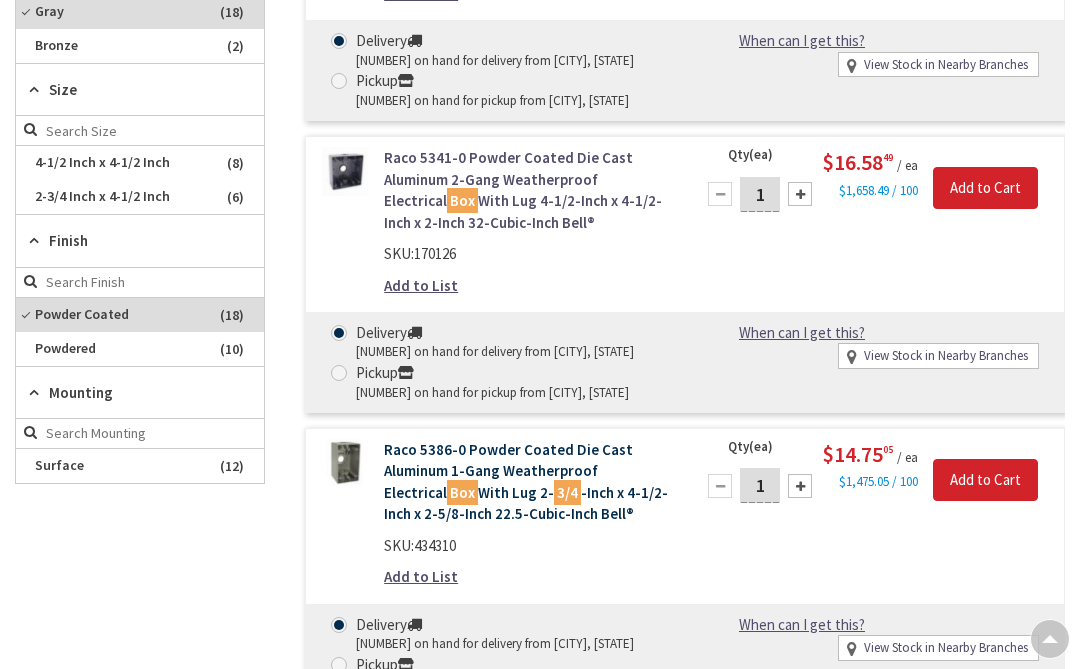 click on "Raco 5386-0 Powder Coated Die Cast Aluminum 1-Gang Weatherproof Electrical  Box  With Lug 2- 3/4 -Inch x 4-1/2-Inch x 2-5/8-Inch 22.5-Cubic-Inch Bell®" at bounding box center [527, 482] 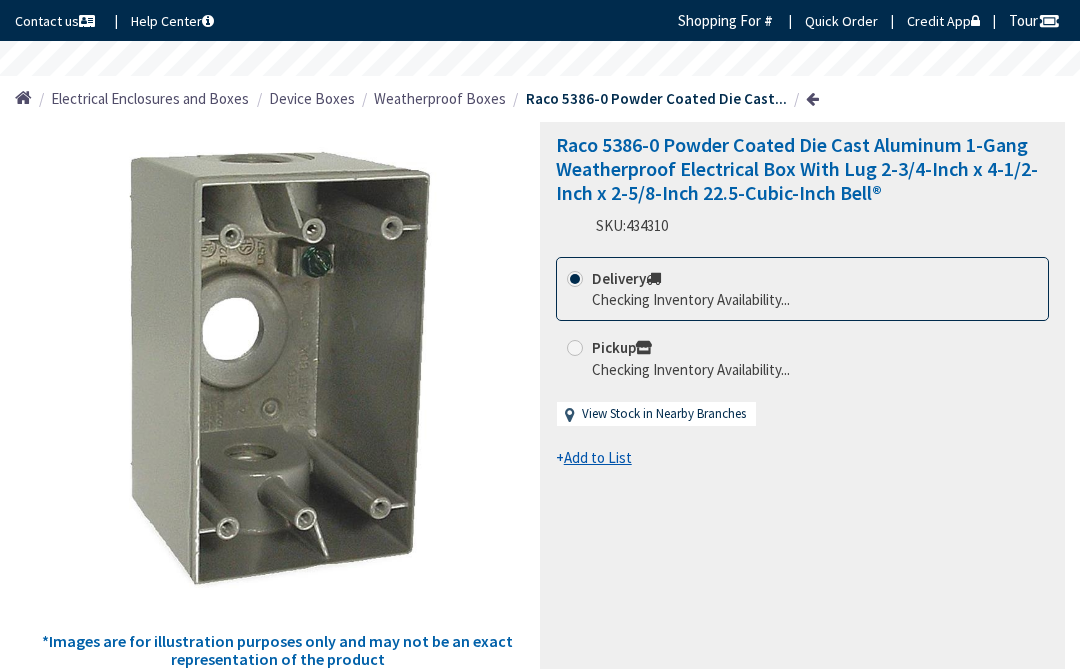 scroll, scrollTop: 0, scrollLeft: 0, axis: both 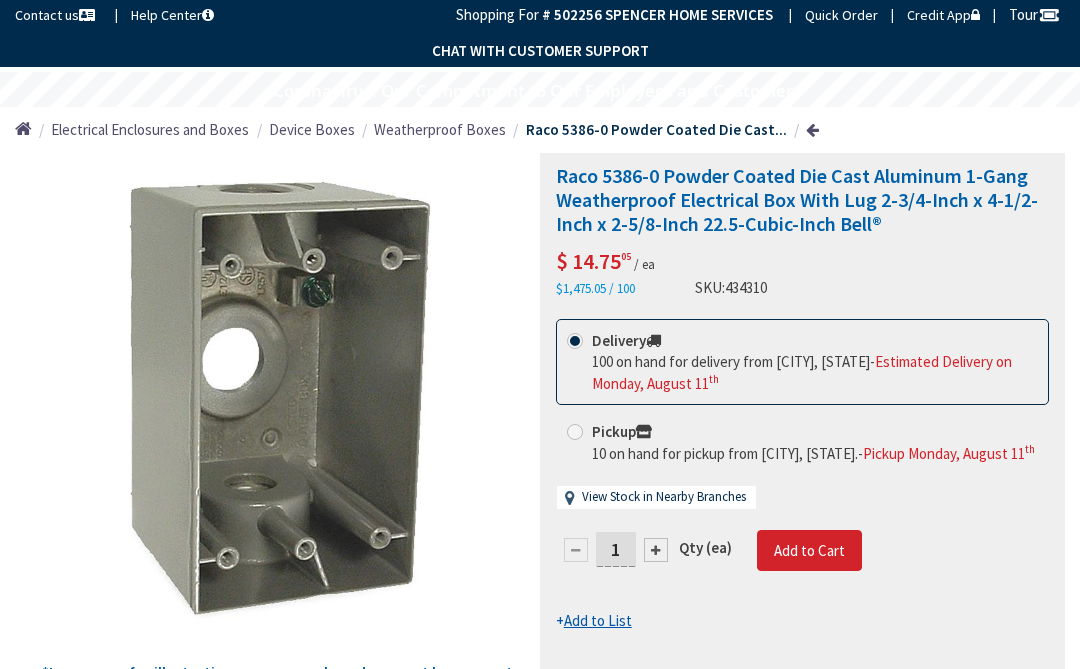 click at bounding box center (656, 550) 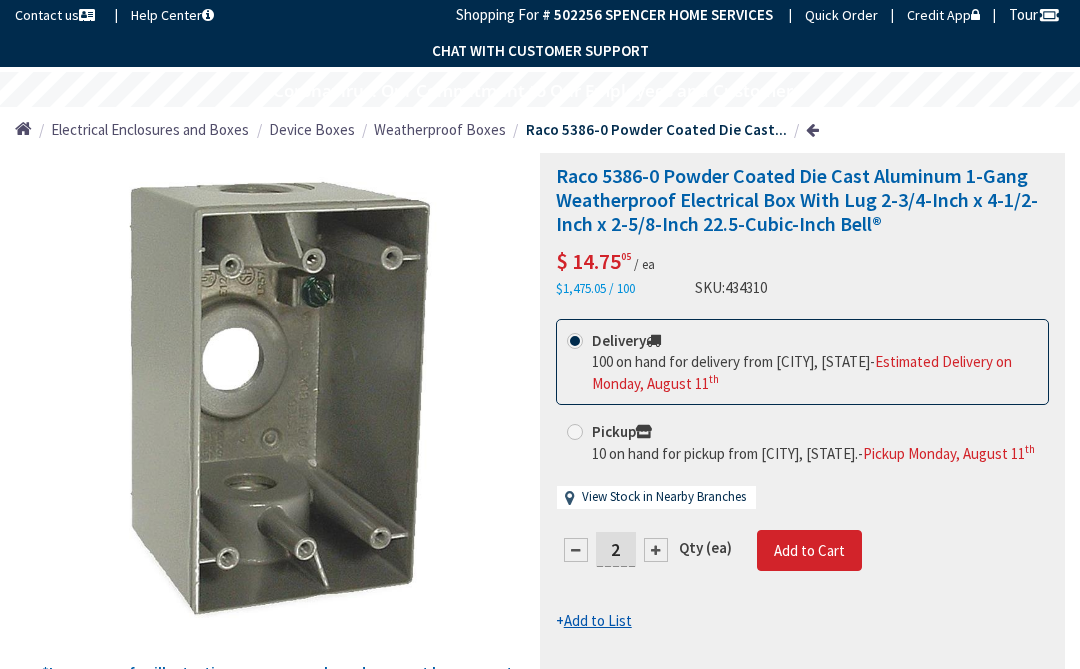 click on "Add to List" at bounding box center (598, 620) 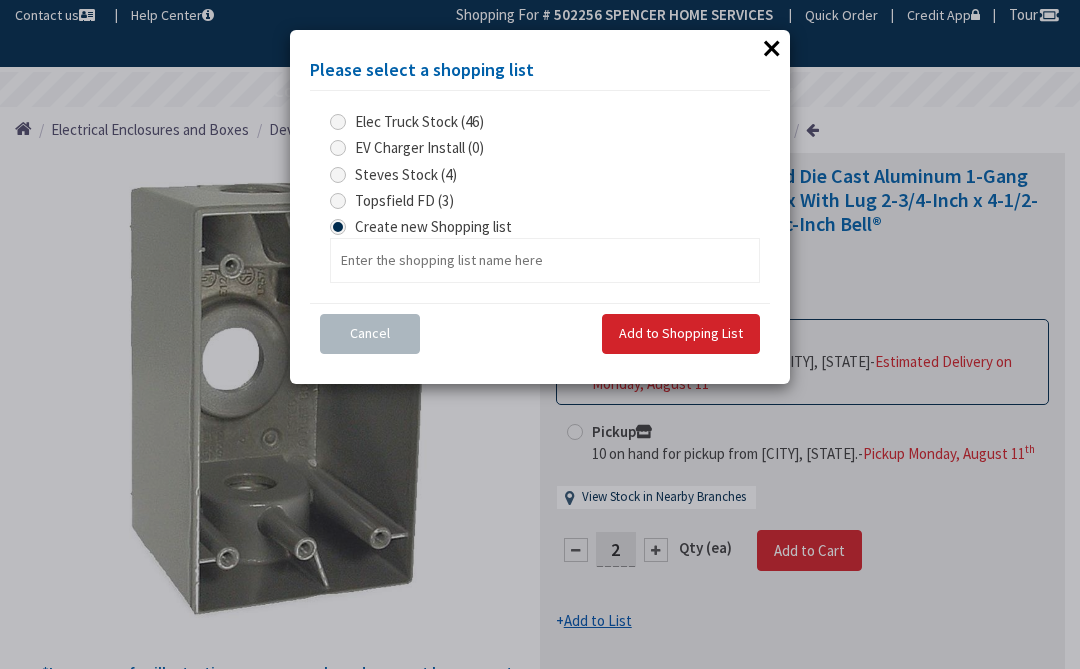 click on "Topsfield FD (3)" at bounding box center (404, 200) 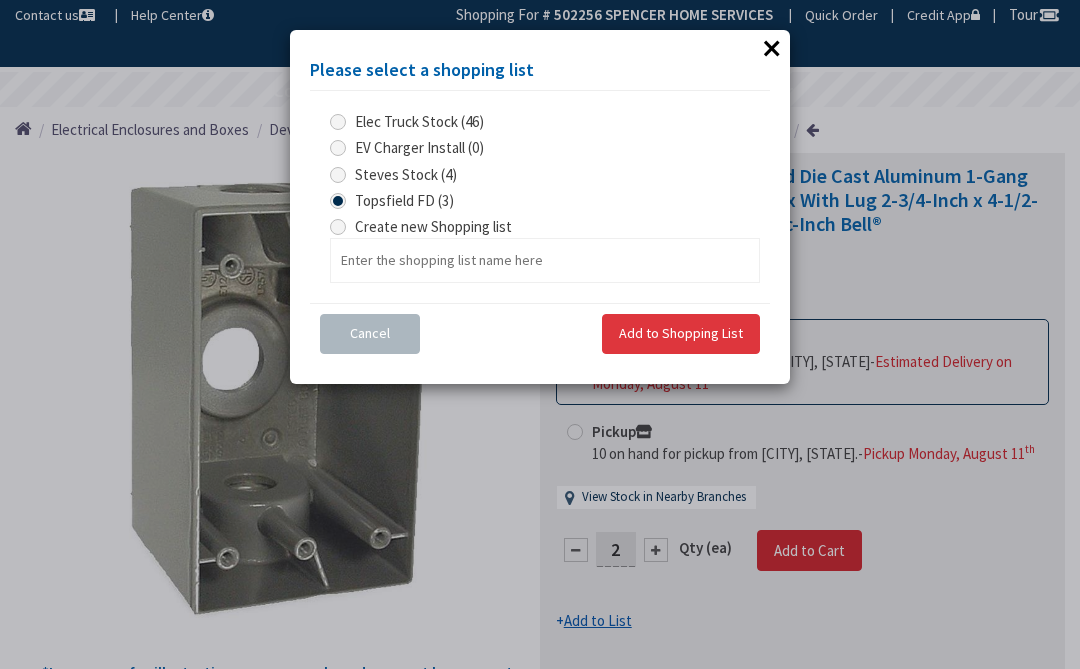 click on "Add to Shopping List" at bounding box center [681, 334] 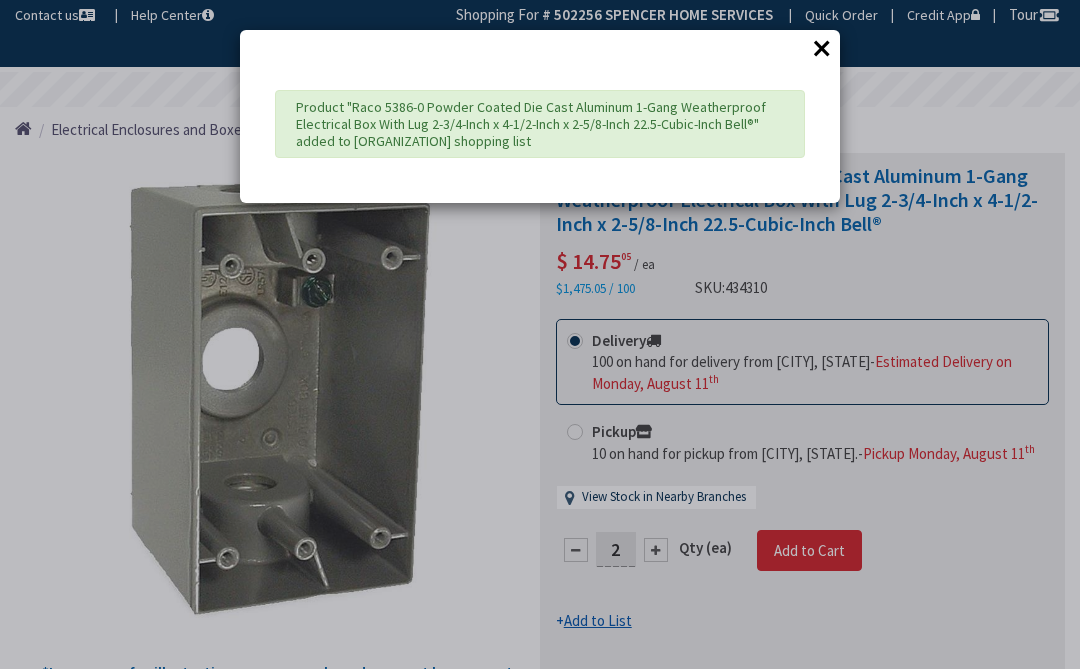click on "×" at bounding box center (822, 48) 